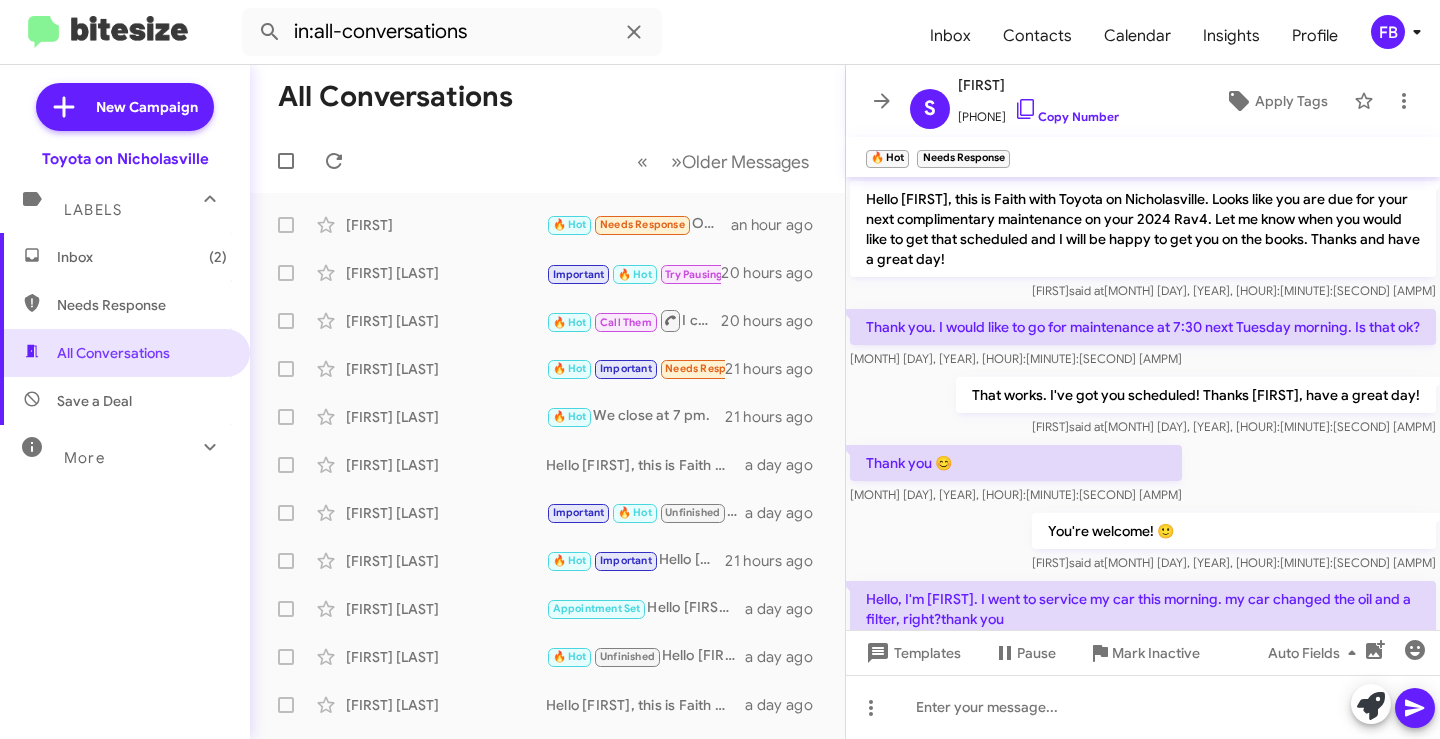 scroll, scrollTop: 0, scrollLeft: 0, axis: both 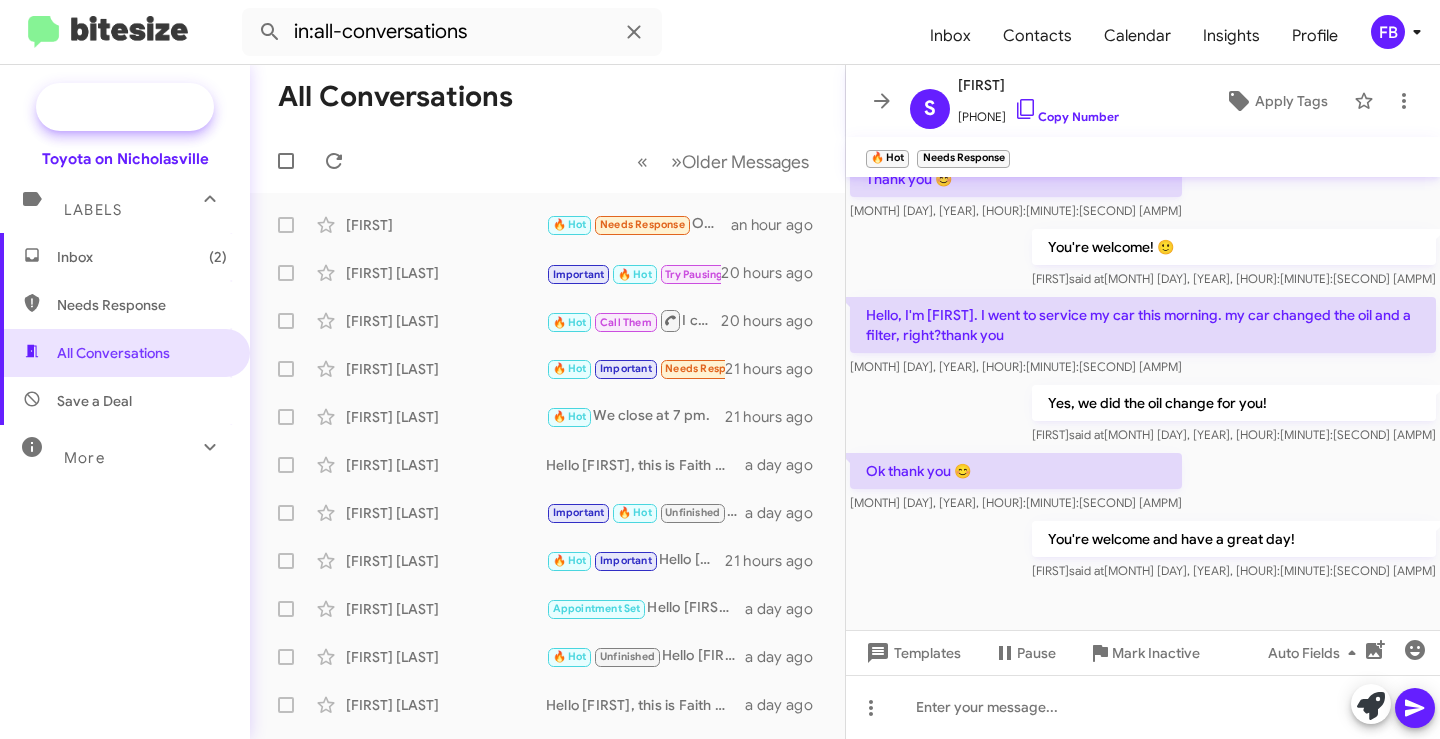 click on "New Campaign" at bounding box center (147, 107) 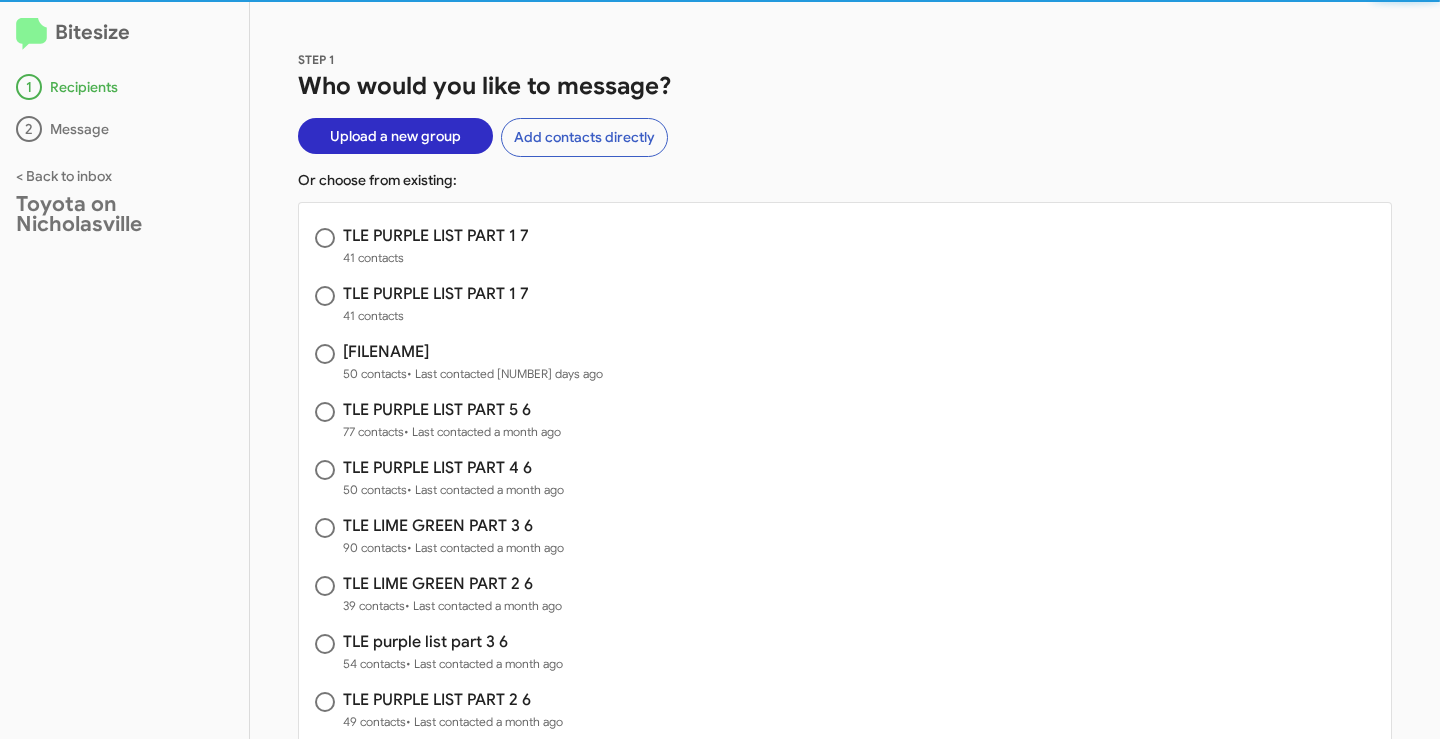 click on "Upload a new group" at bounding box center (395, 136) 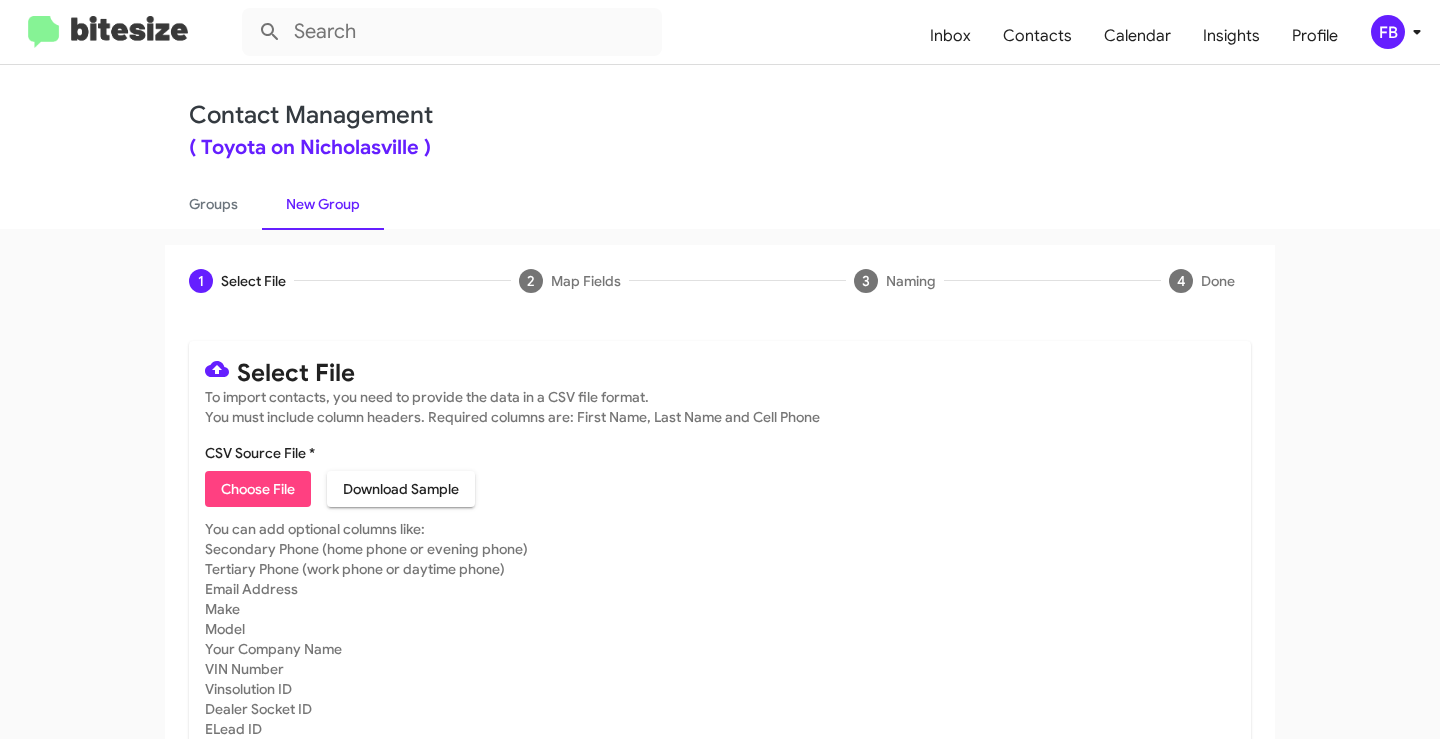 click on "Choose File" at bounding box center (258, 489) 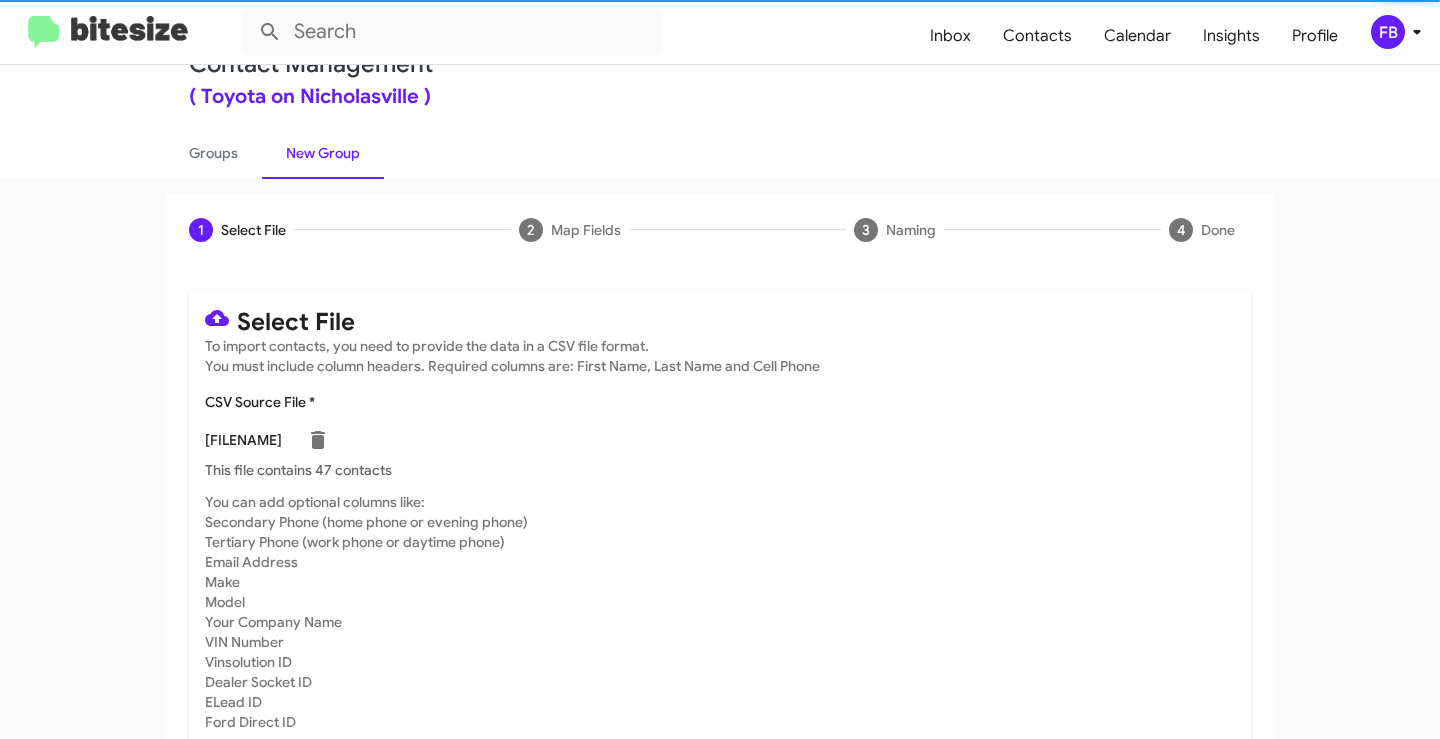 scroll, scrollTop: 136, scrollLeft: 0, axis: vertical 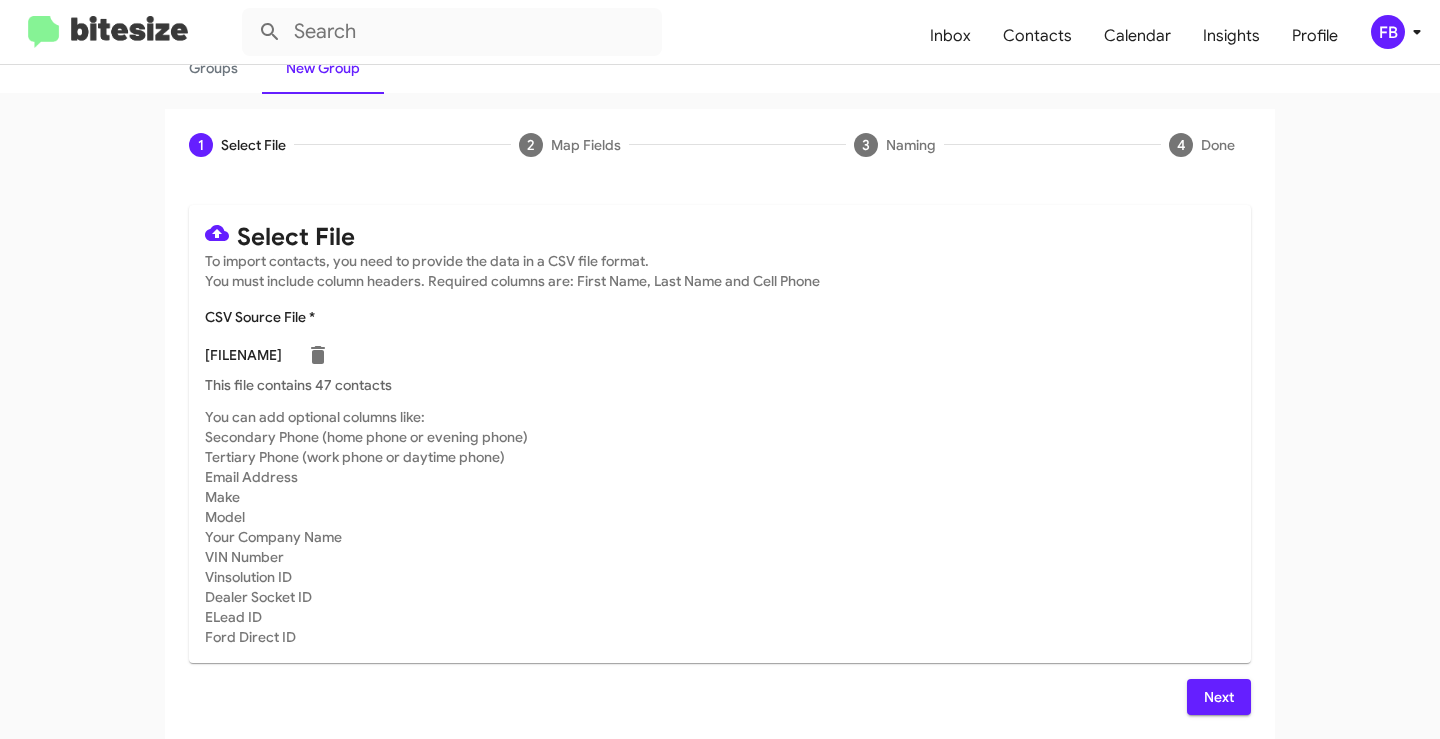 click on "Next" at bounding box center [1219, 697] 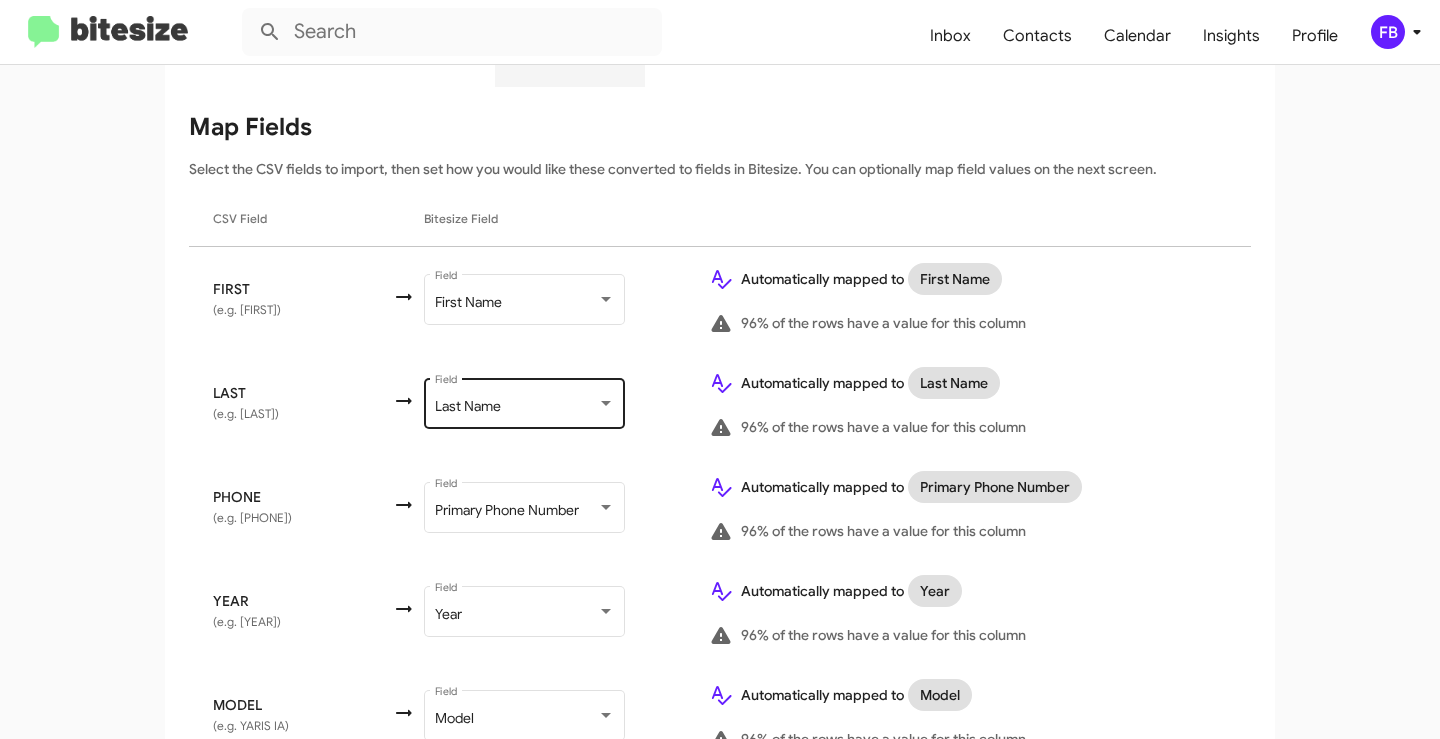 scroll, scrollTop: 303, scrollLeft: 0, axis: vertical 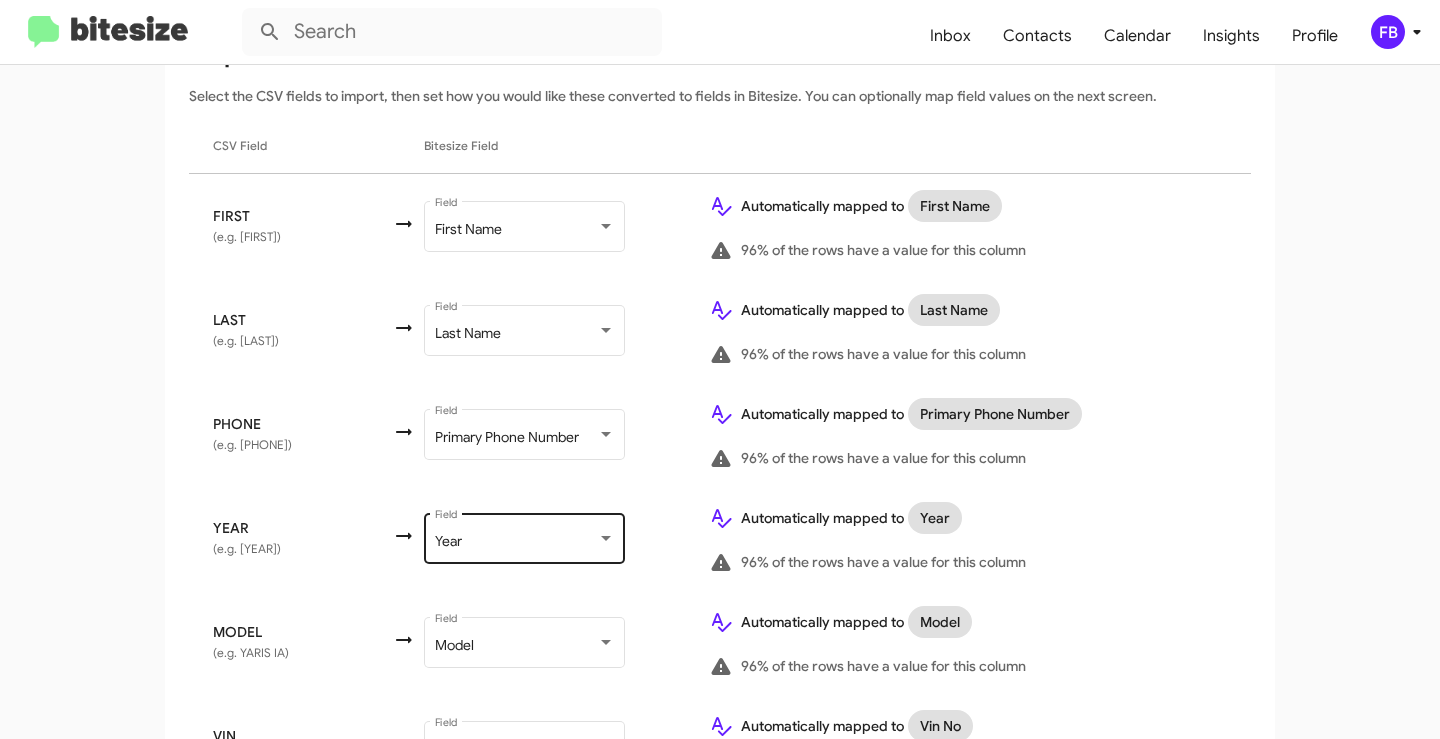 click on "Year Field" at bounding box center (525, 536) 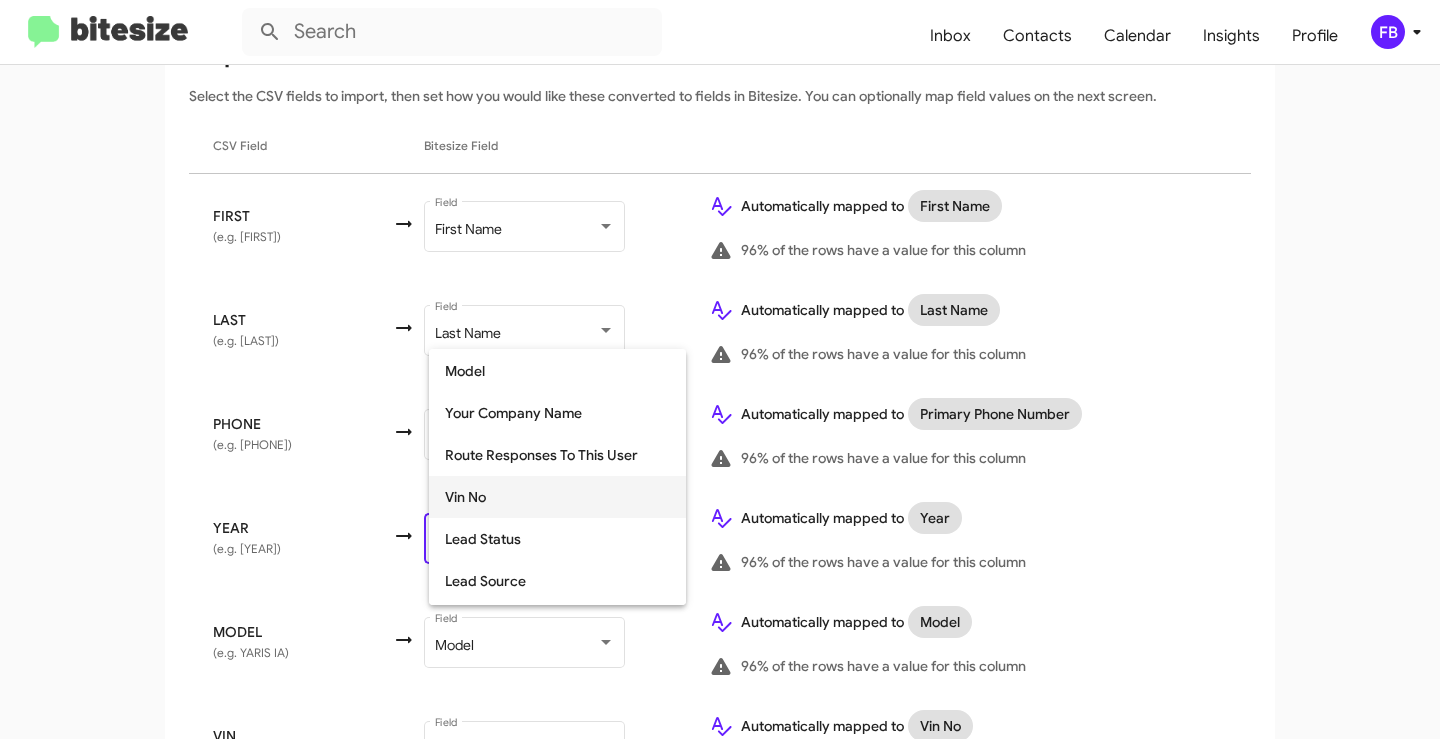 scroll, scrollTop: 252, scrollLeft: 0, axis: vertical 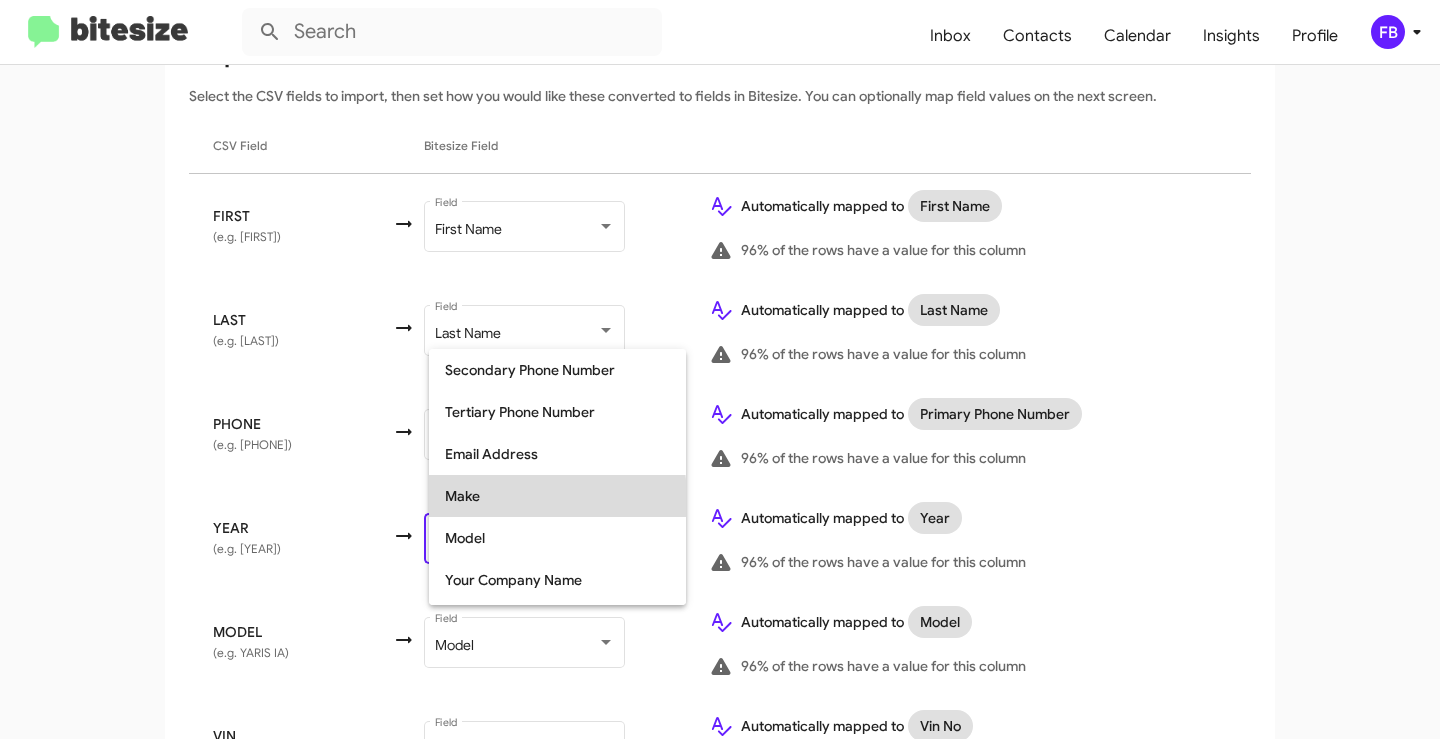 click on "Make" at bounding box center [557, 496] 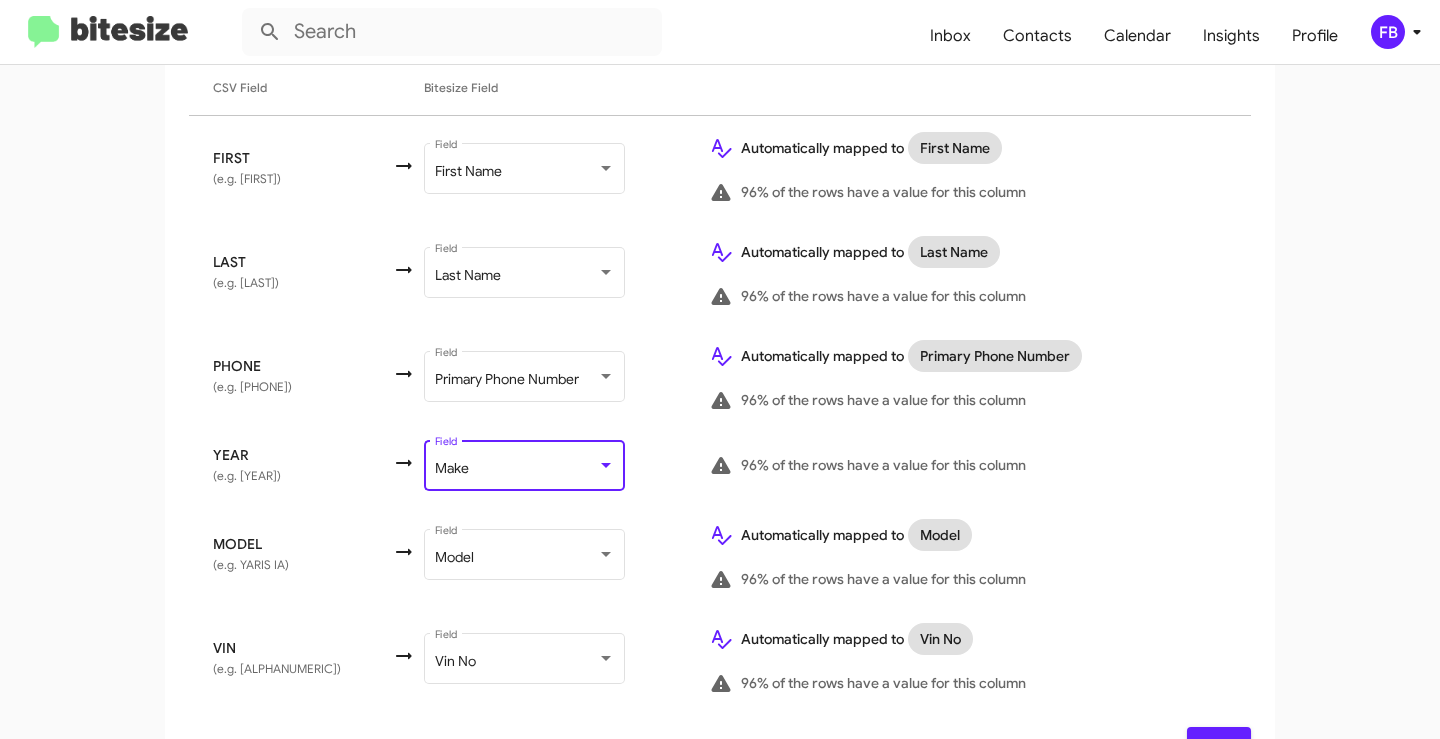 scroll, scrollTop: 409, scrollLeft: 0, axis: vertical 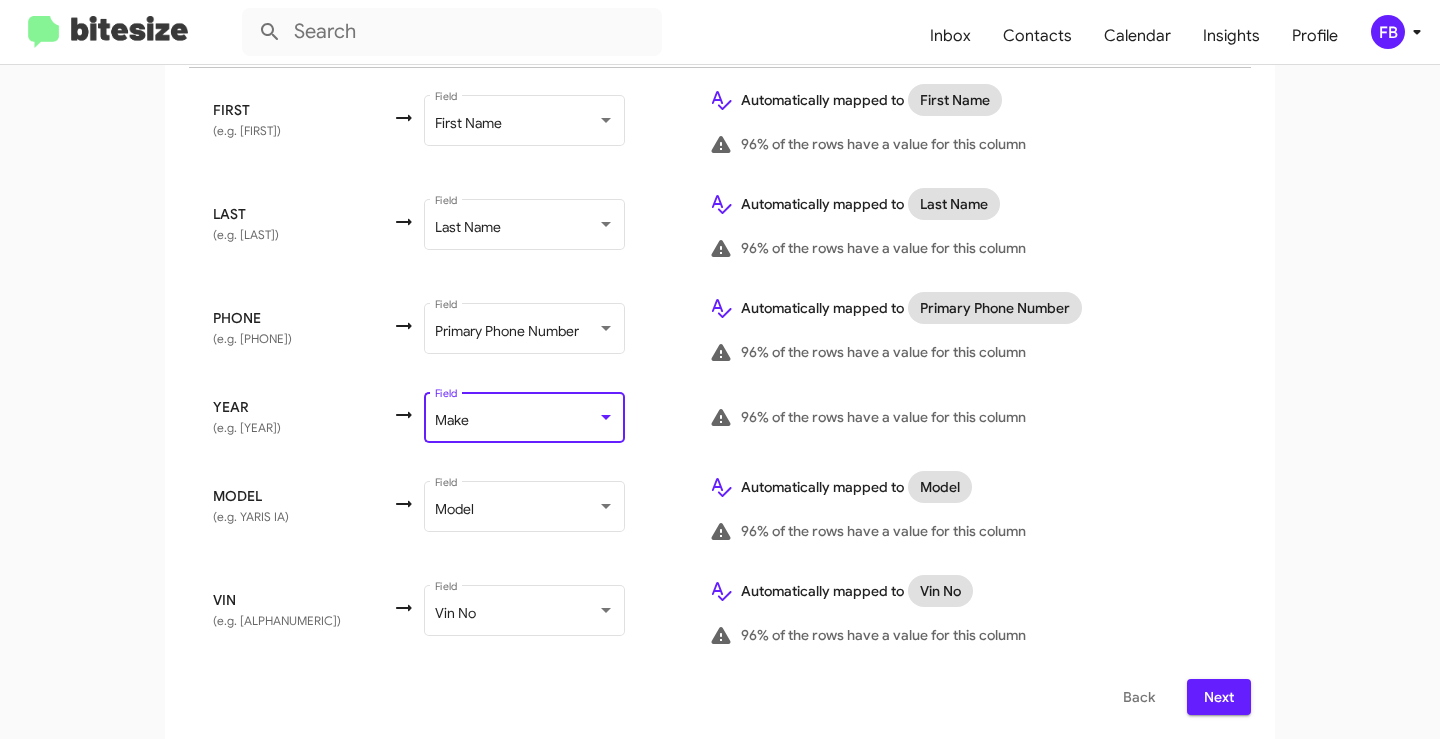 click on "Next" at bounding box center [1219, 697] 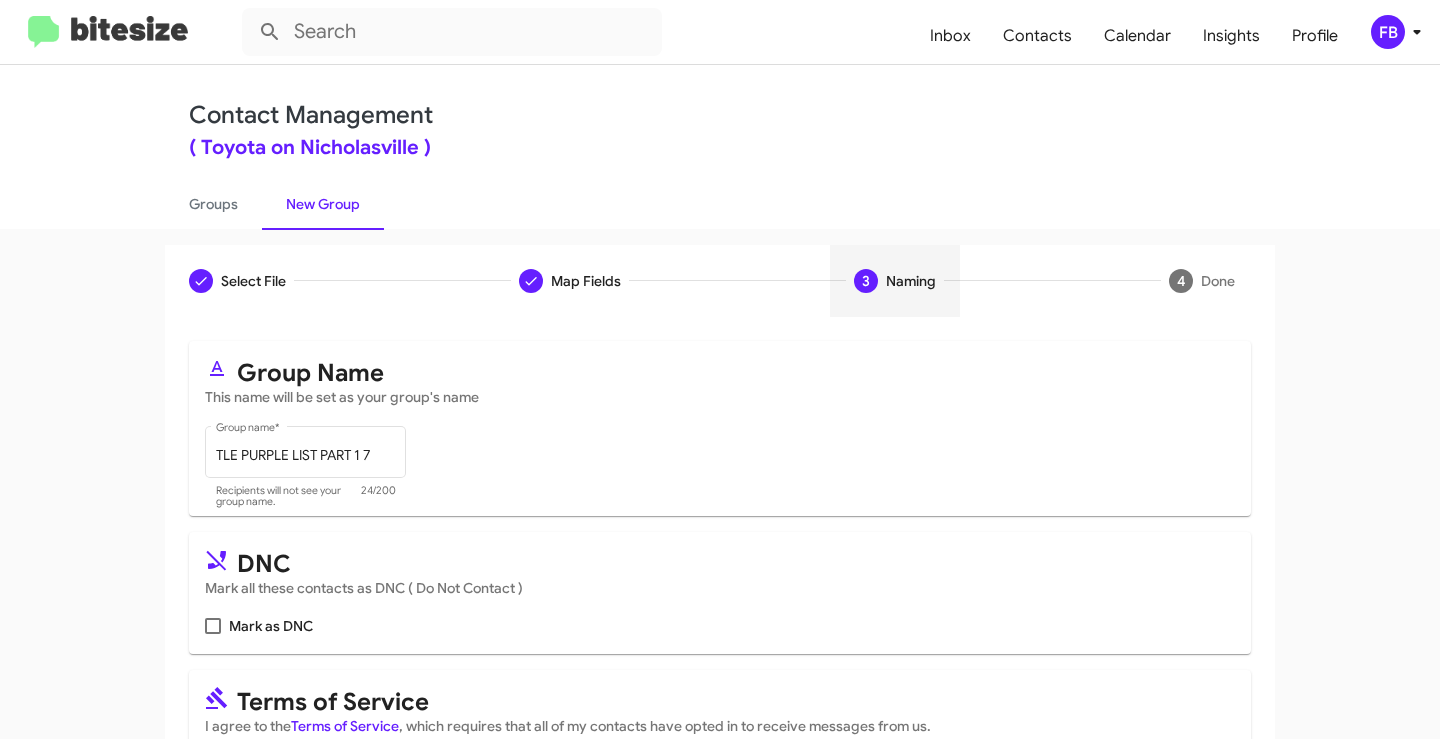 scroll, scrollTop: 145, scrollLeft: 0, axis: vertical 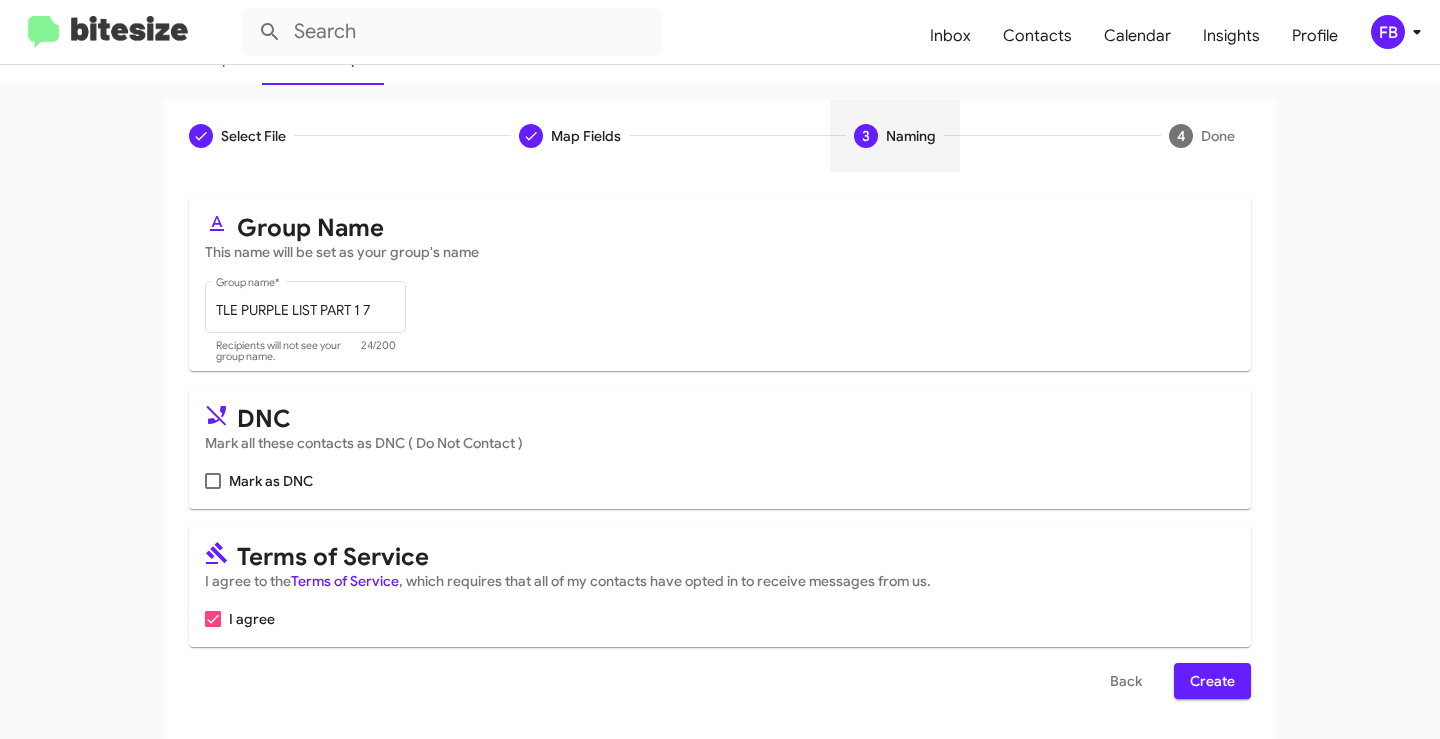 click on "Create" at bounding box center (1212, 681) 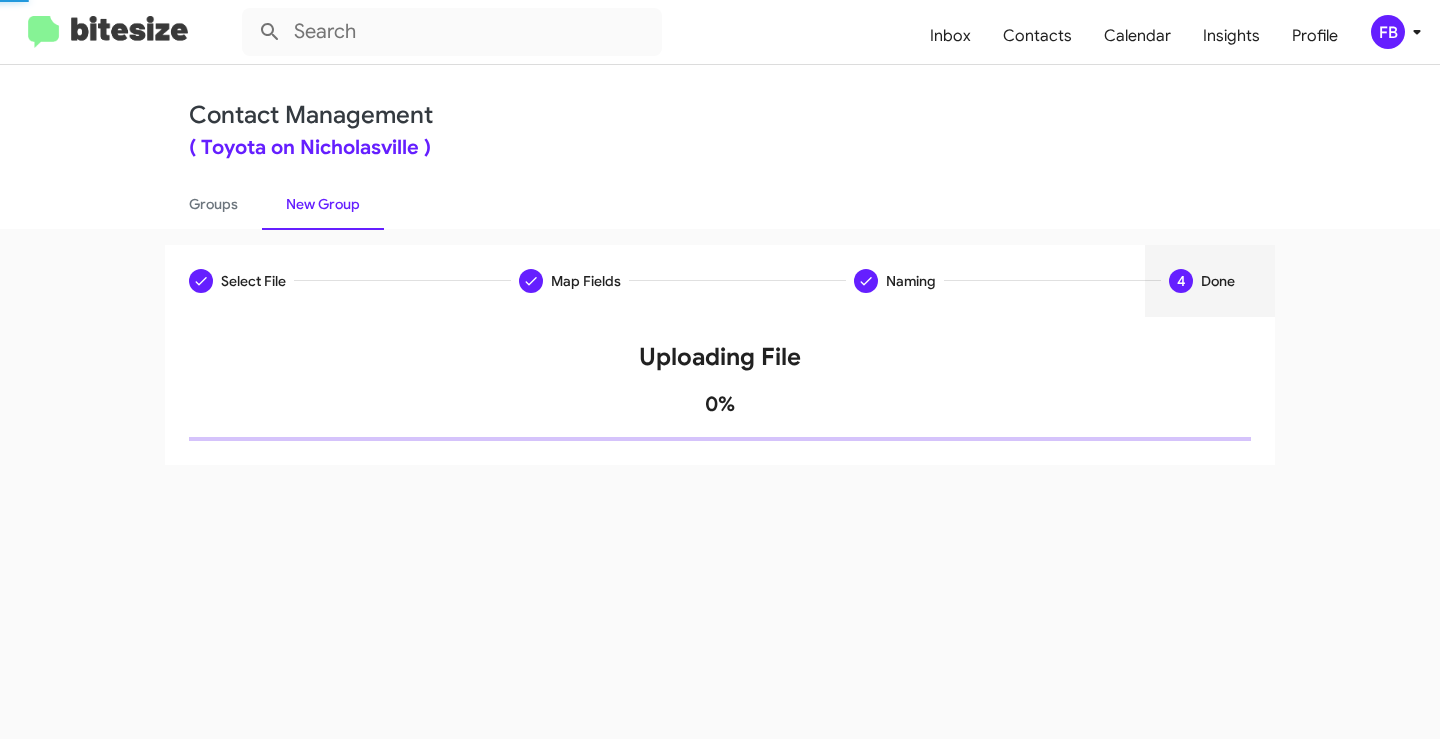 scroll, scrollTop: 0, scrollLeft: 0, axis: both 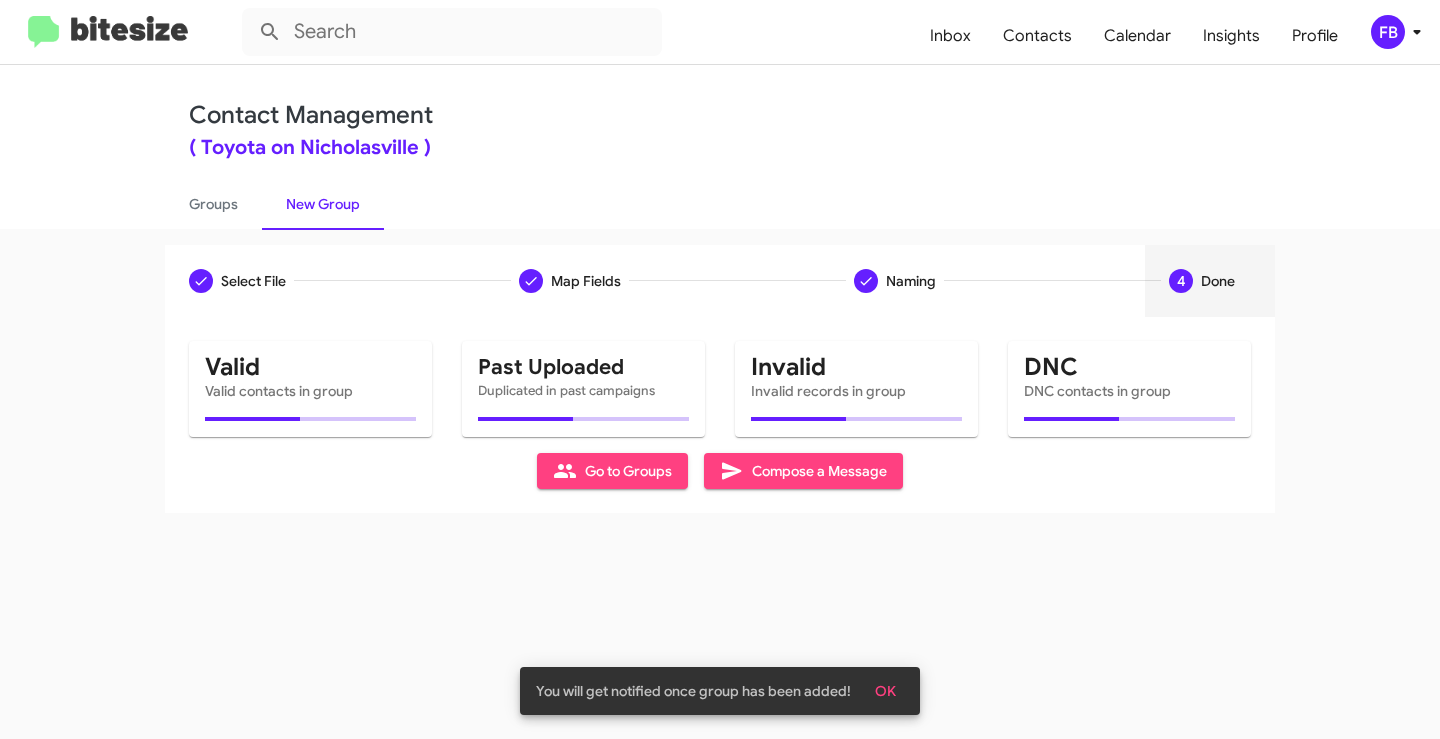 click on "Compose a Message" at bounding box center (612, 471) 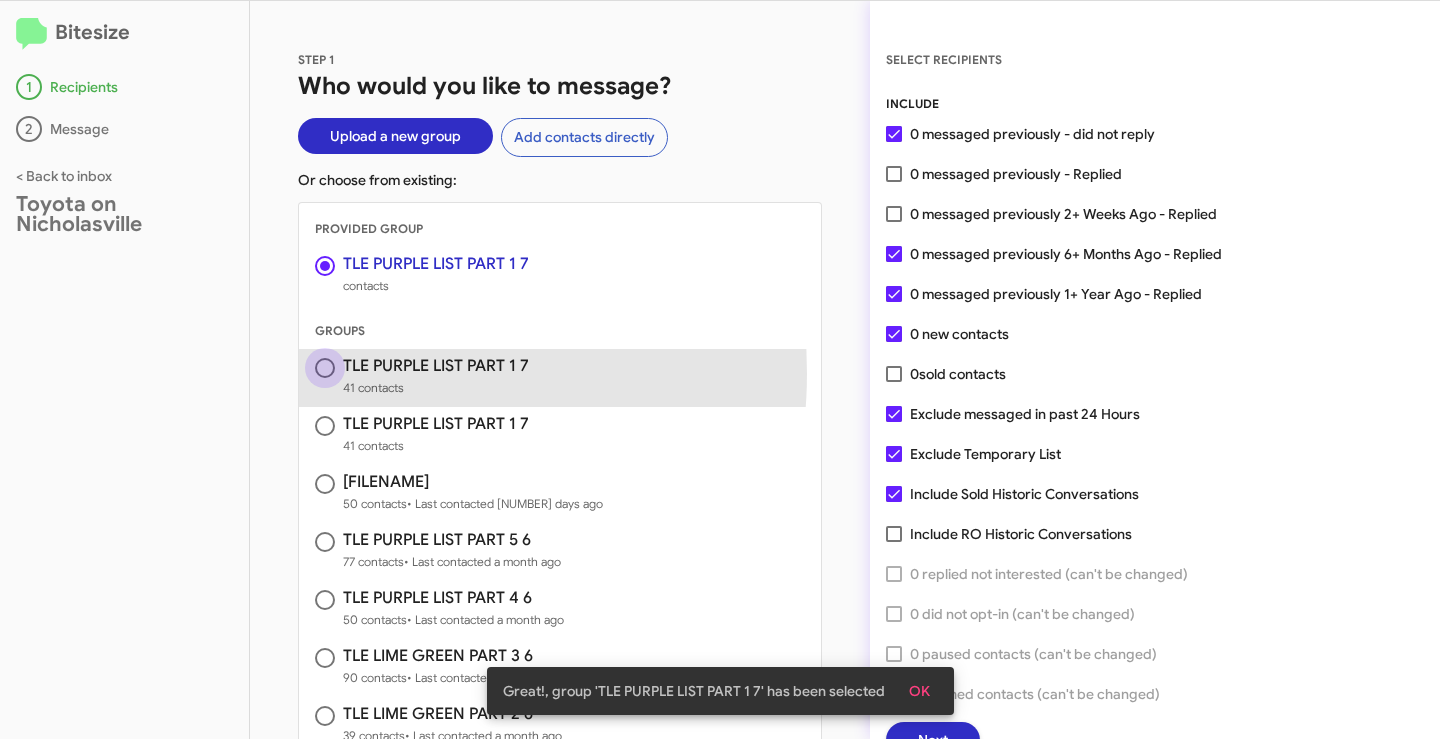 click at bounding box center [325, 368] 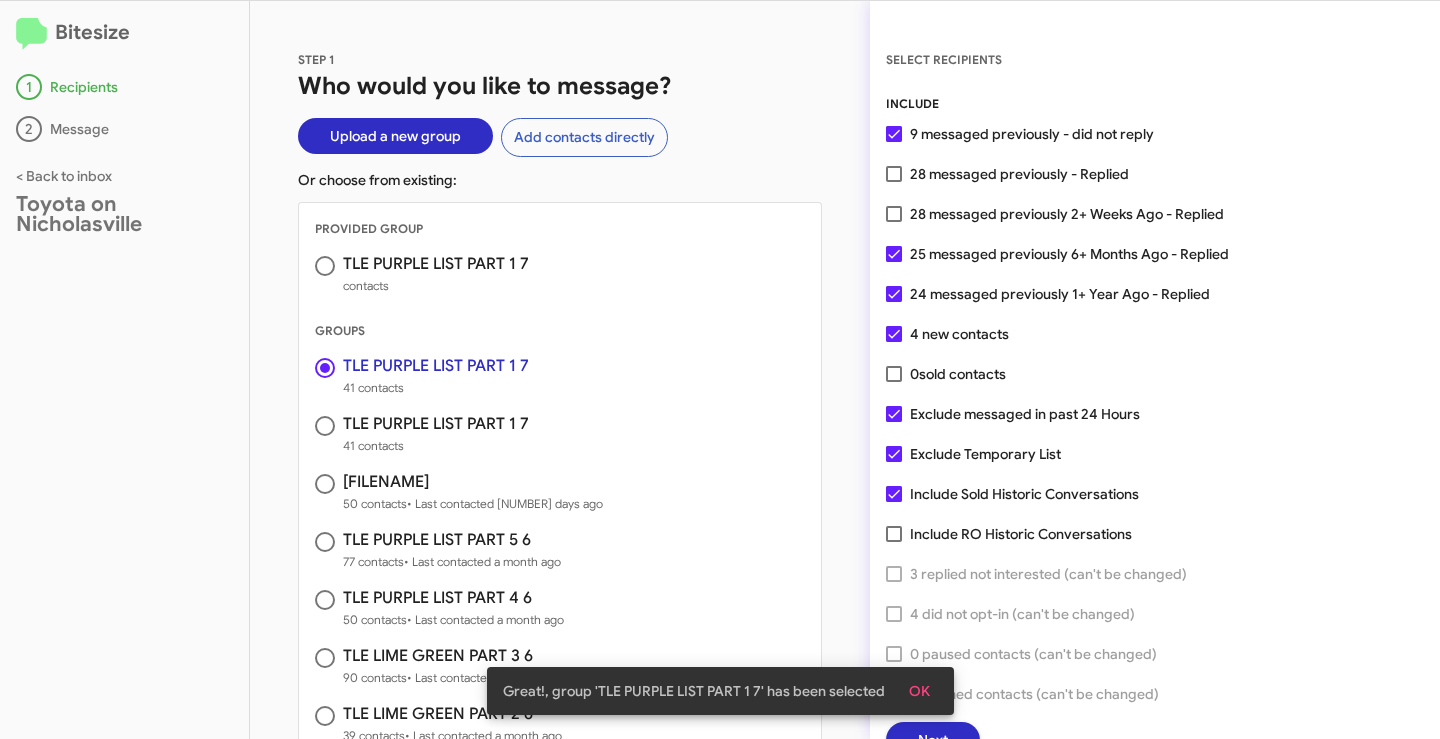 click at bounding box center [325, 266] 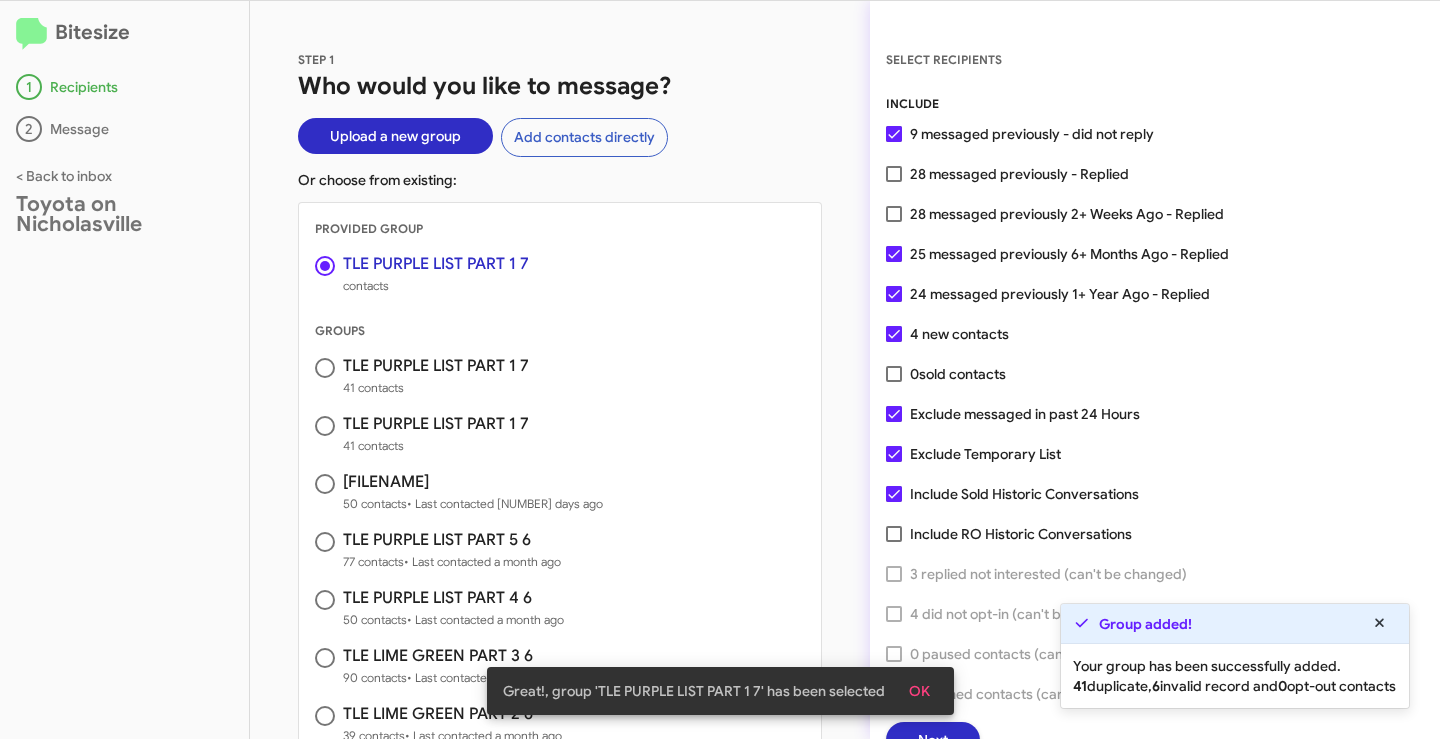 drag, startPoint x: 896, startPoint y: 492, endPoint x: 894, endPoint y: 480, distance: 12.165525 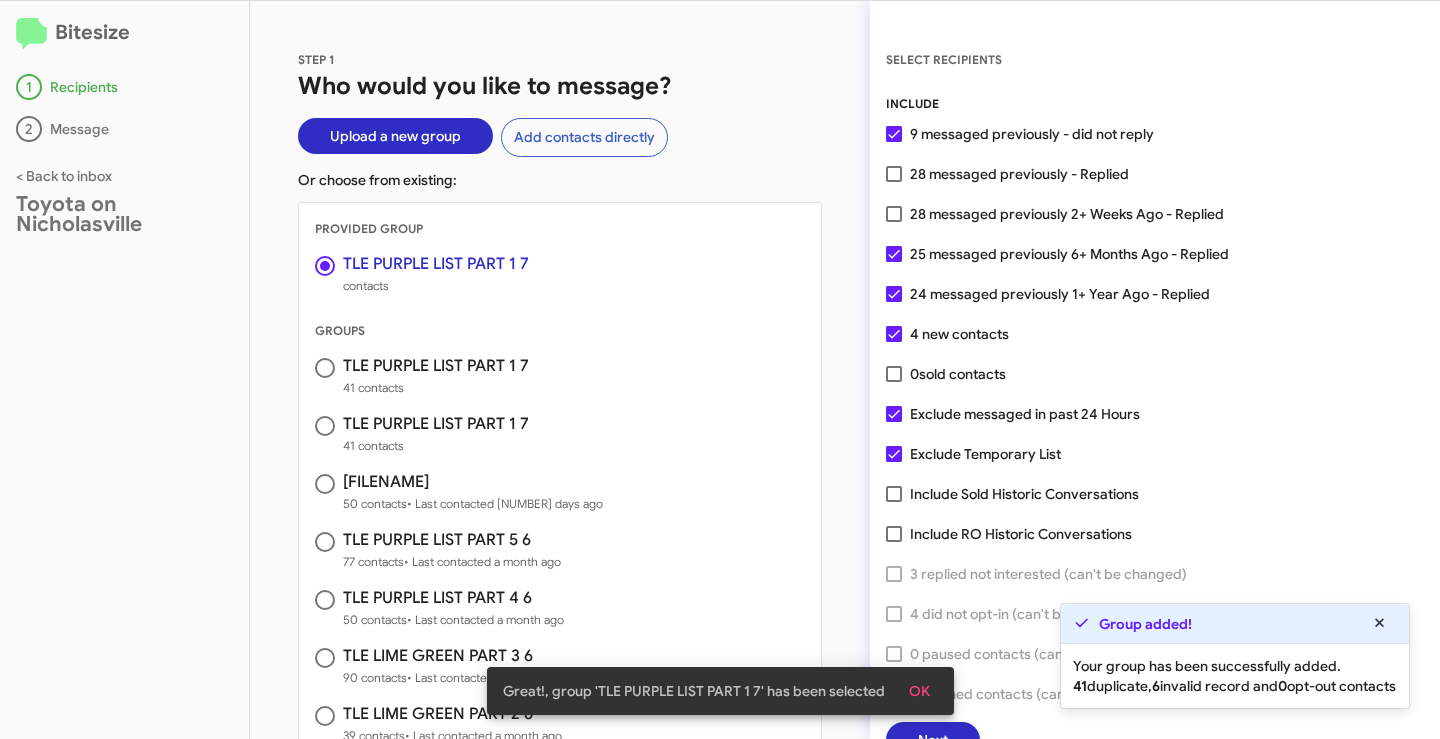 click at bounding box center (894, 454) 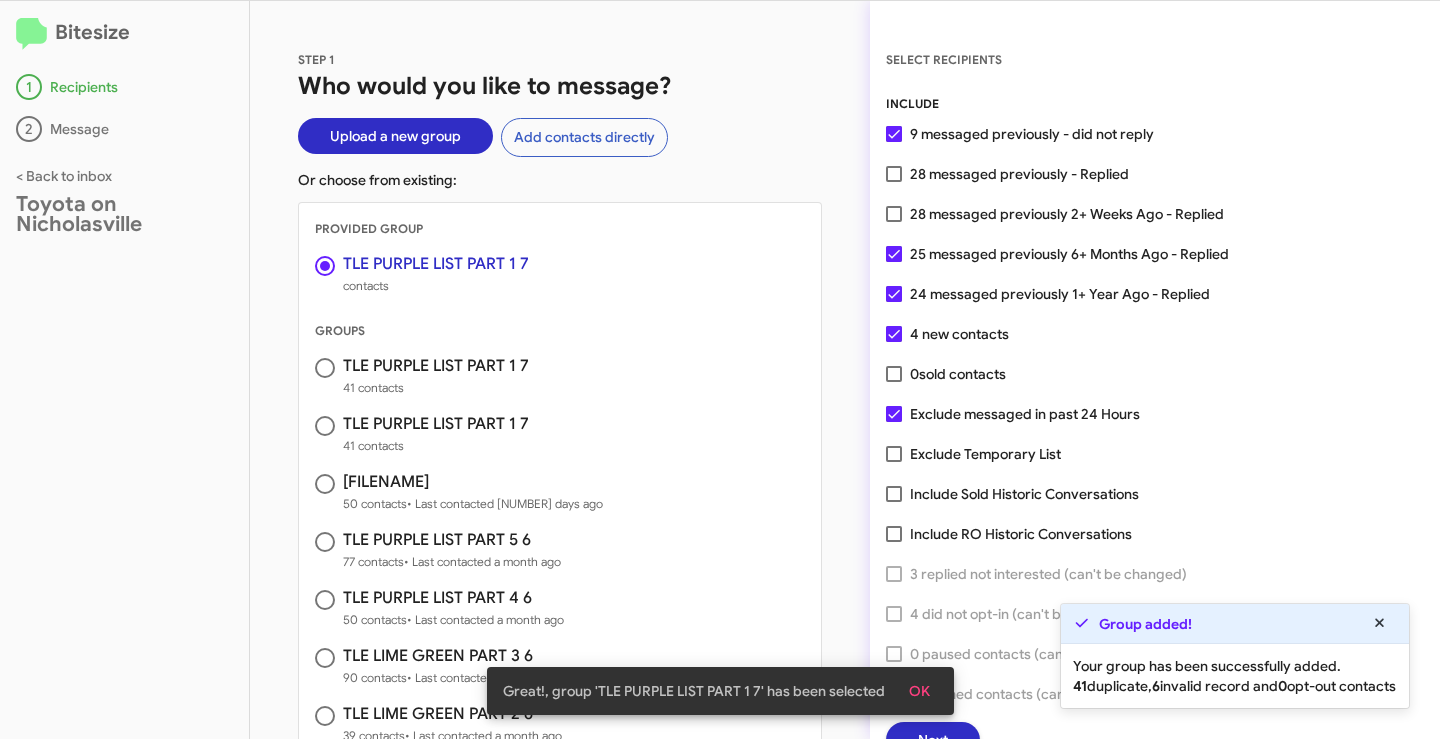 click on "Great!, group 'TLE PURPLE LIST PART 1 7' has been selected OK" at bounding box center (720, 691) 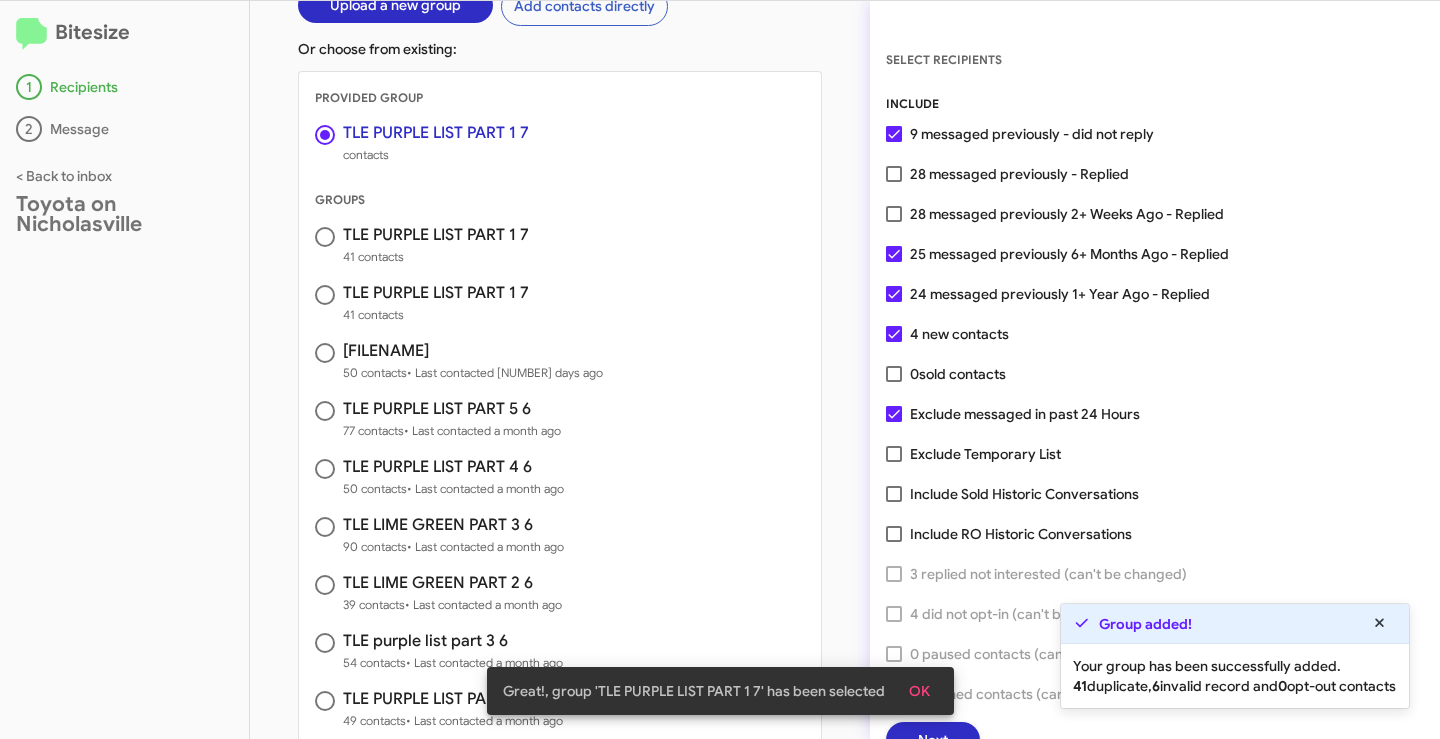 scroll, scrollTop: 253, scrollLeft: 0, axis: vertical 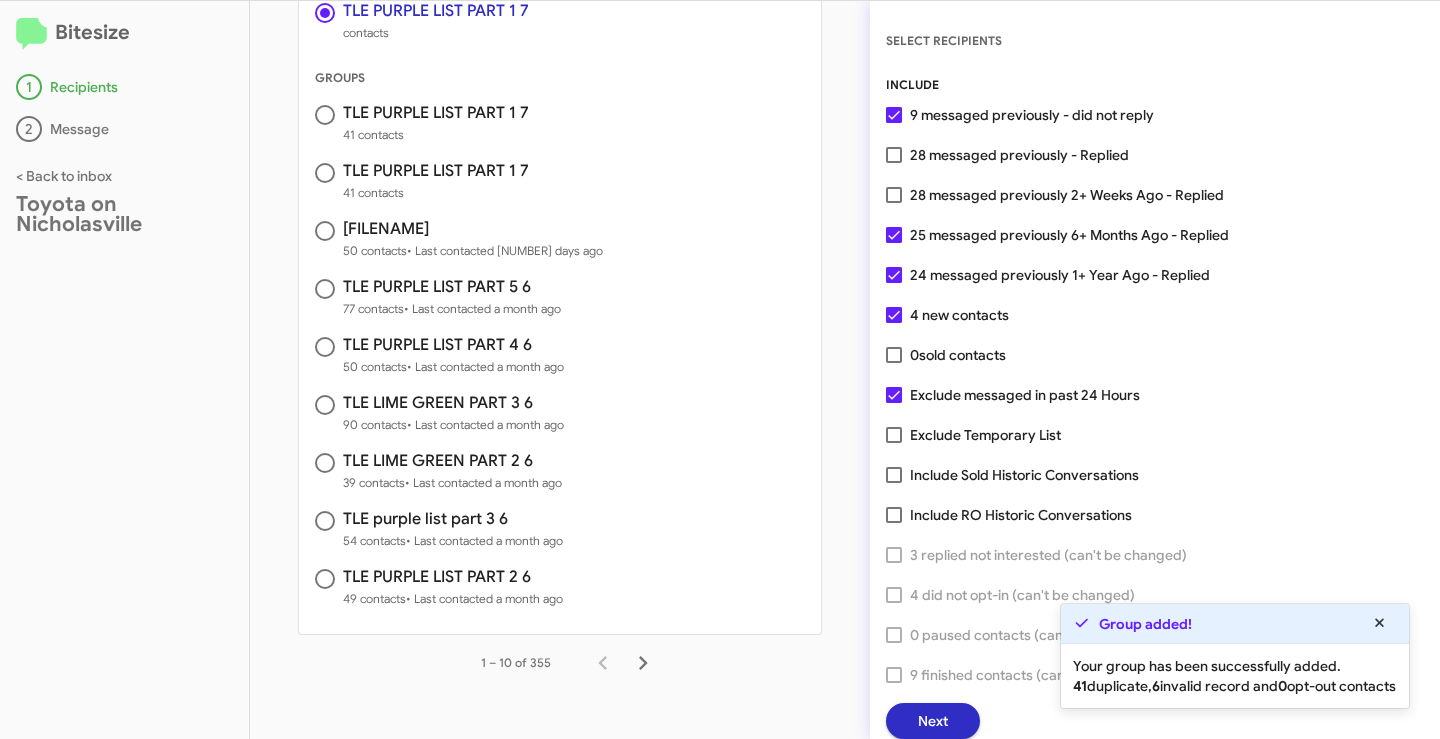 click on "Next" at bounding box center (933, 721) 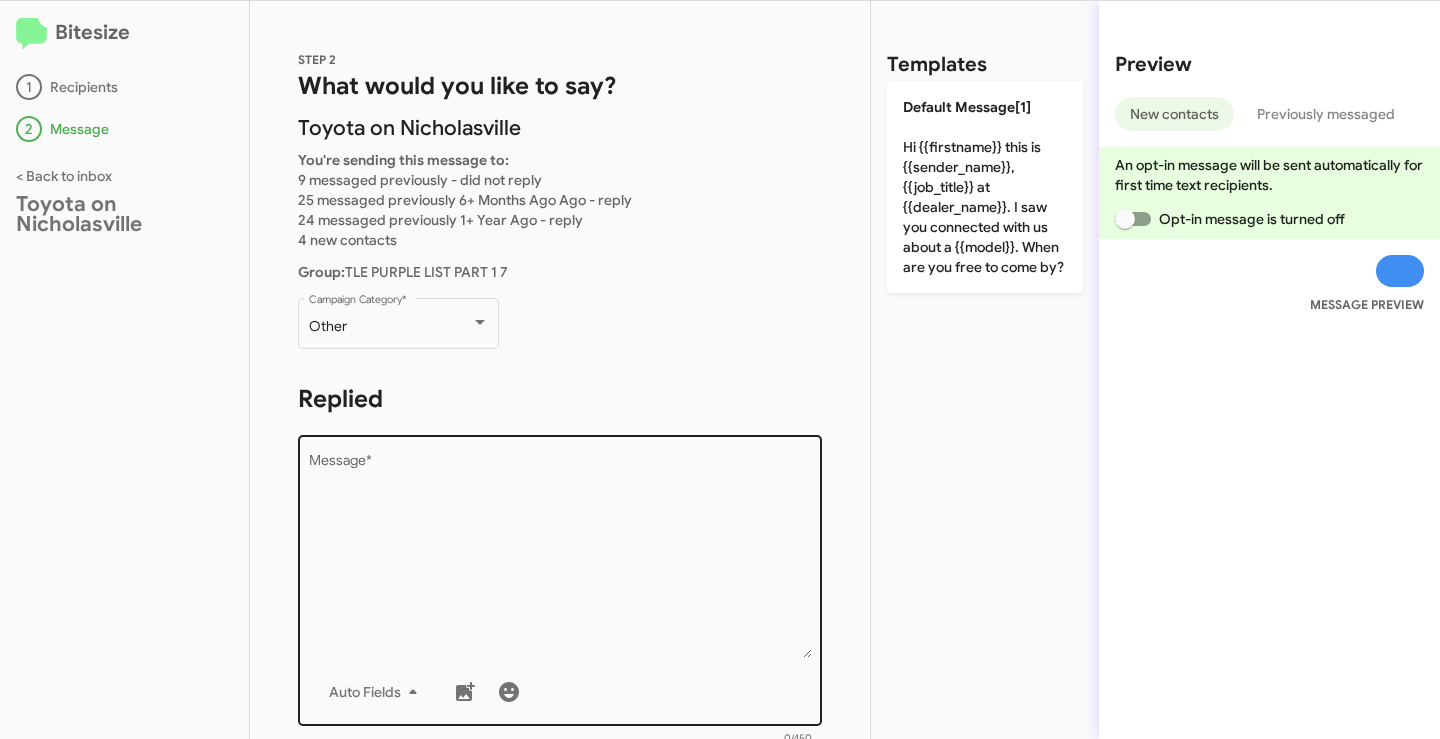 click on "Message  *" at bounding box center (560, 556) 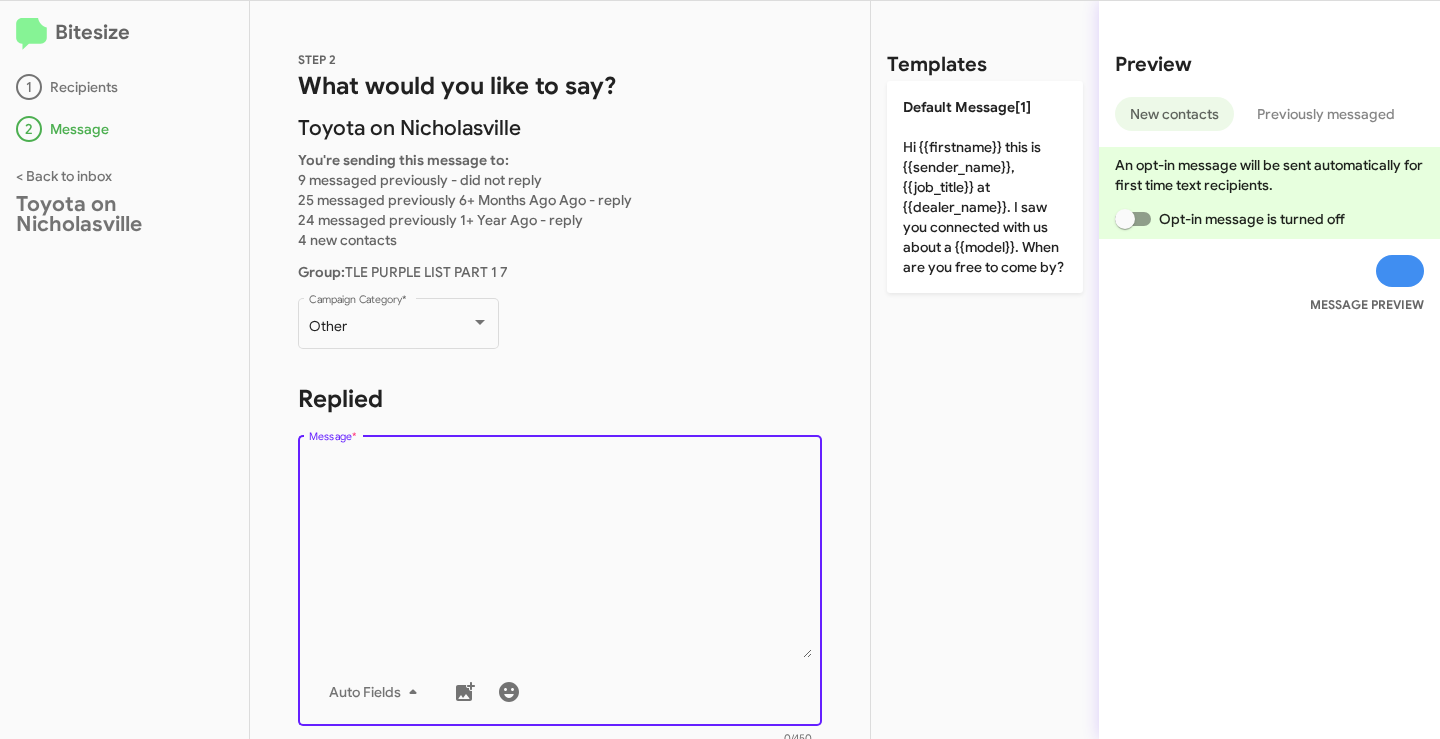 paste on "Hello {{firstname}}! This is Faith from Toyota on Nicholasville. Looks like it's been a while since we've seen your {{make}} {{model}} for service. We would like to offer you a $19.99 oil change special for your {{make}} {{model}}. If you already had an oil change, we can also offer a set of wiper blades for $9.99! Thanks and have a great day!" 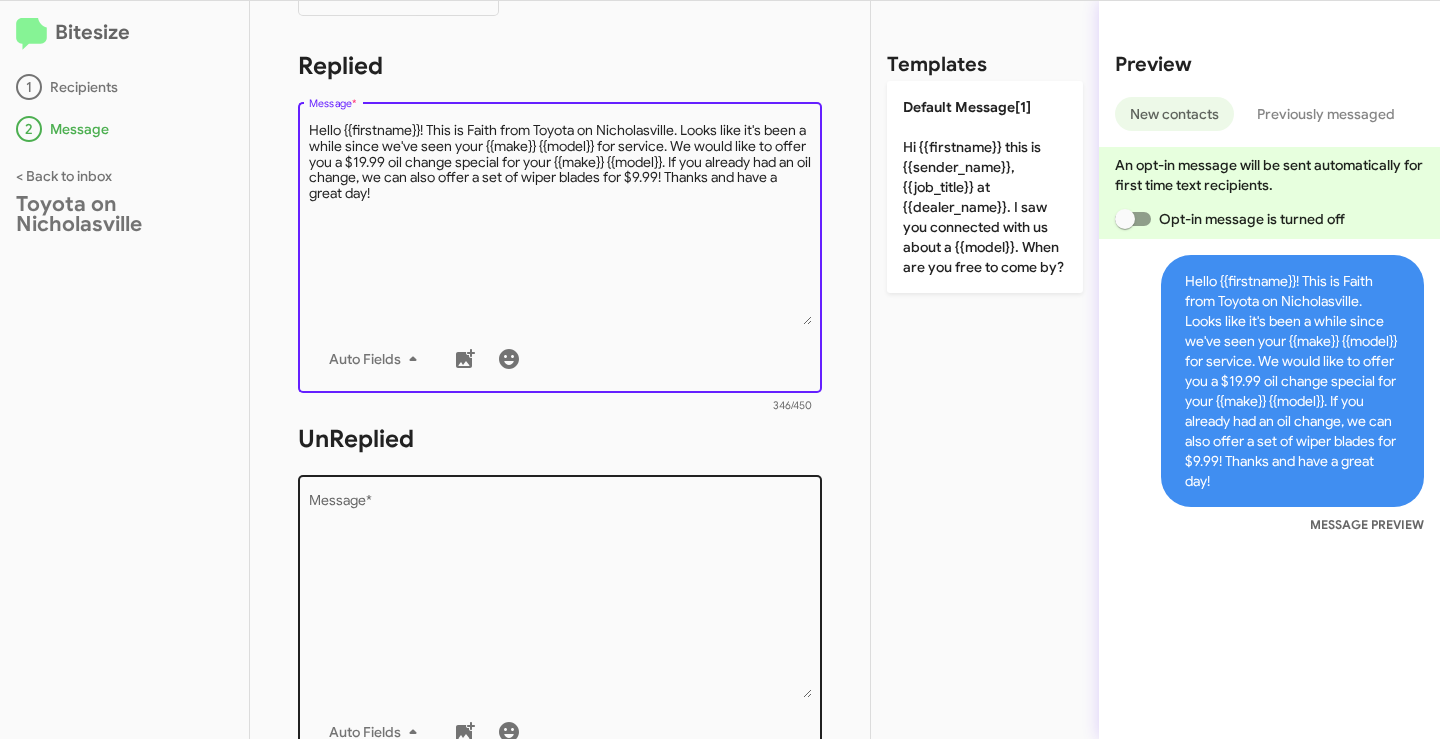 scroll, scrollTop: 500, scrollLeft: 0, axis: vertical 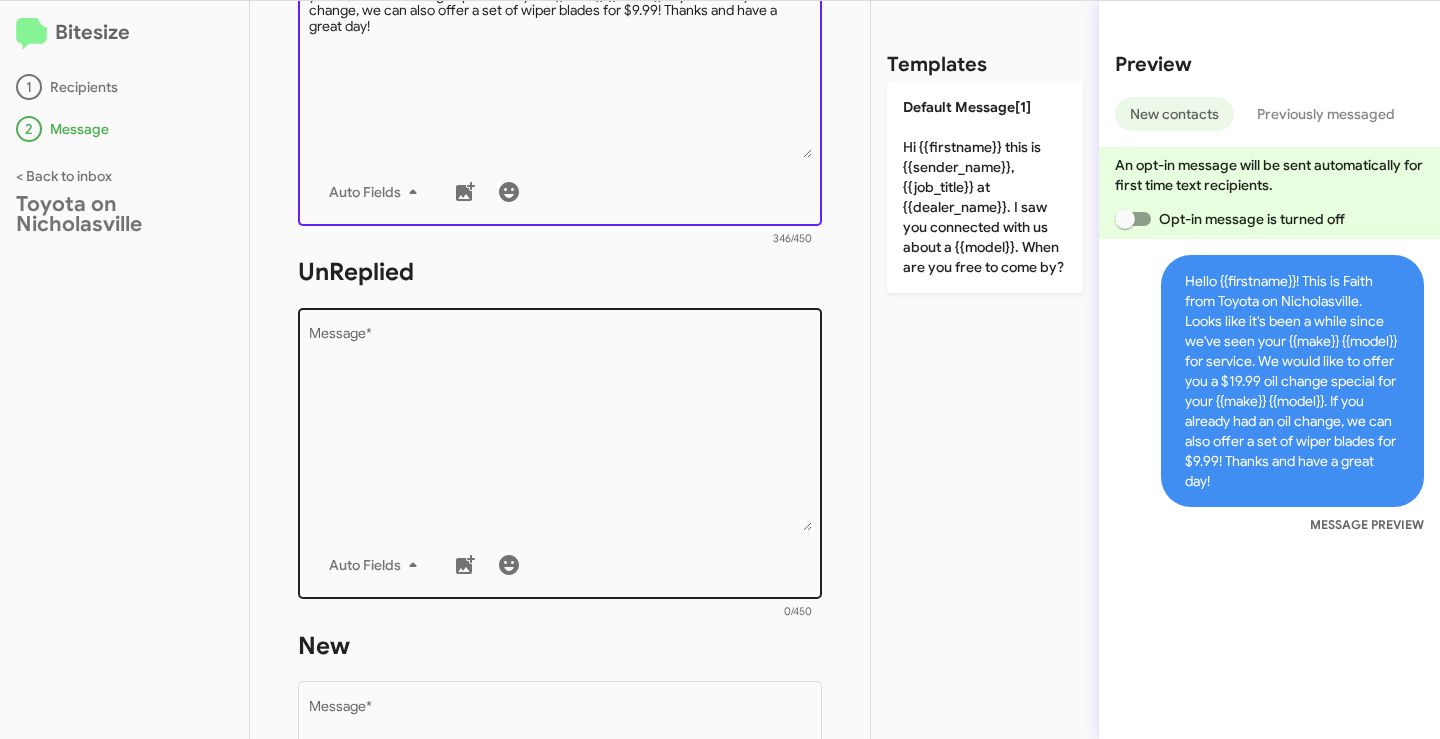 type on "Hello {{firstname}}! This is Faith from Toyota on Nicholasville. Looks like it's been a while since we've seen your {{make}} {{model}} for service. We would like to offer you a $19.99 oil change special for your {{make}} {{model}}. If you already had an oil change, we can also offer a set of wiper blades for $9.99! Thanks and have a great day!" 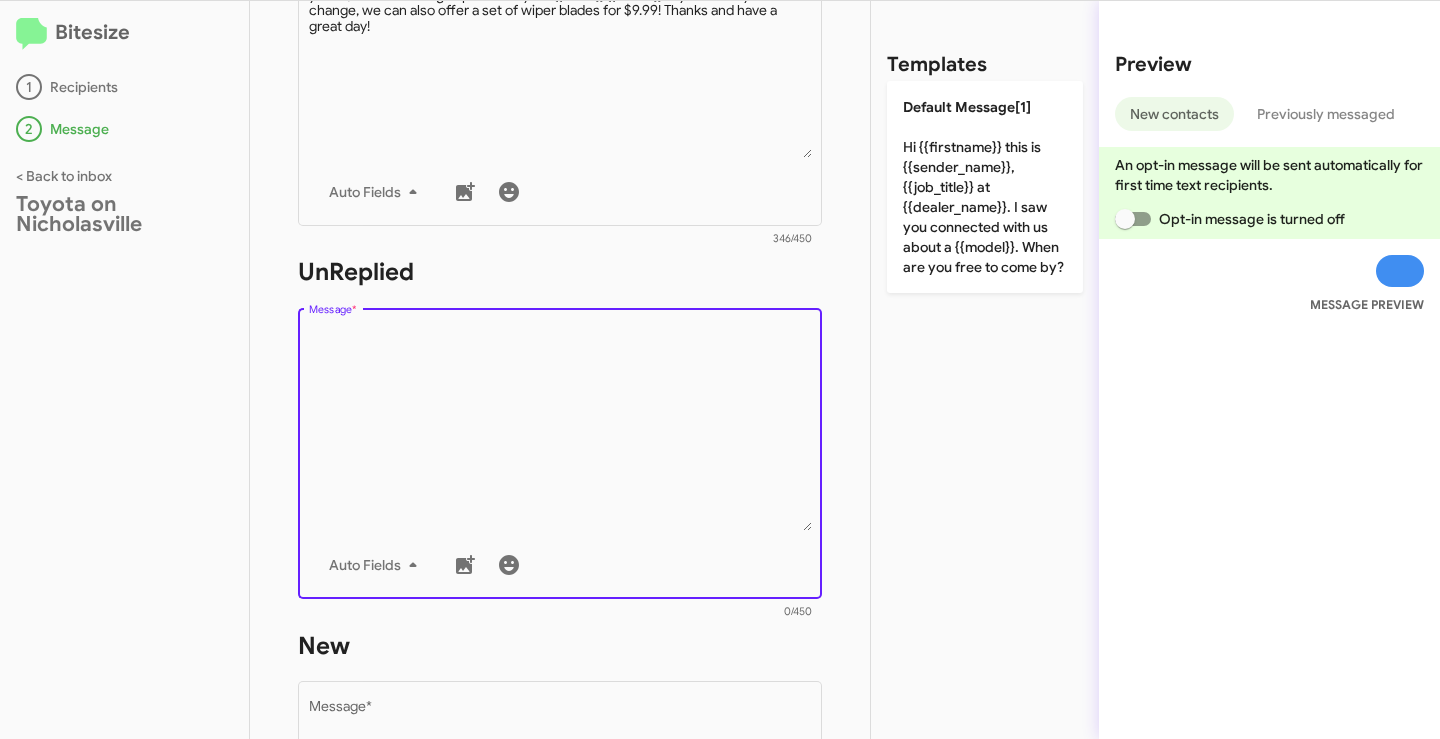 paste on "Hello {{firstname}}! This is Faith from Toyota on Nicholasville. Looks like it's been a while since we've seen your {{make}} {{model}} for service. We would like to offer you a $19.99 oil change special for your {{make}} {{model}}. If you already had an oil change, we can also offer a set of wiper blades for $9.99! Thanks and have a great day!" 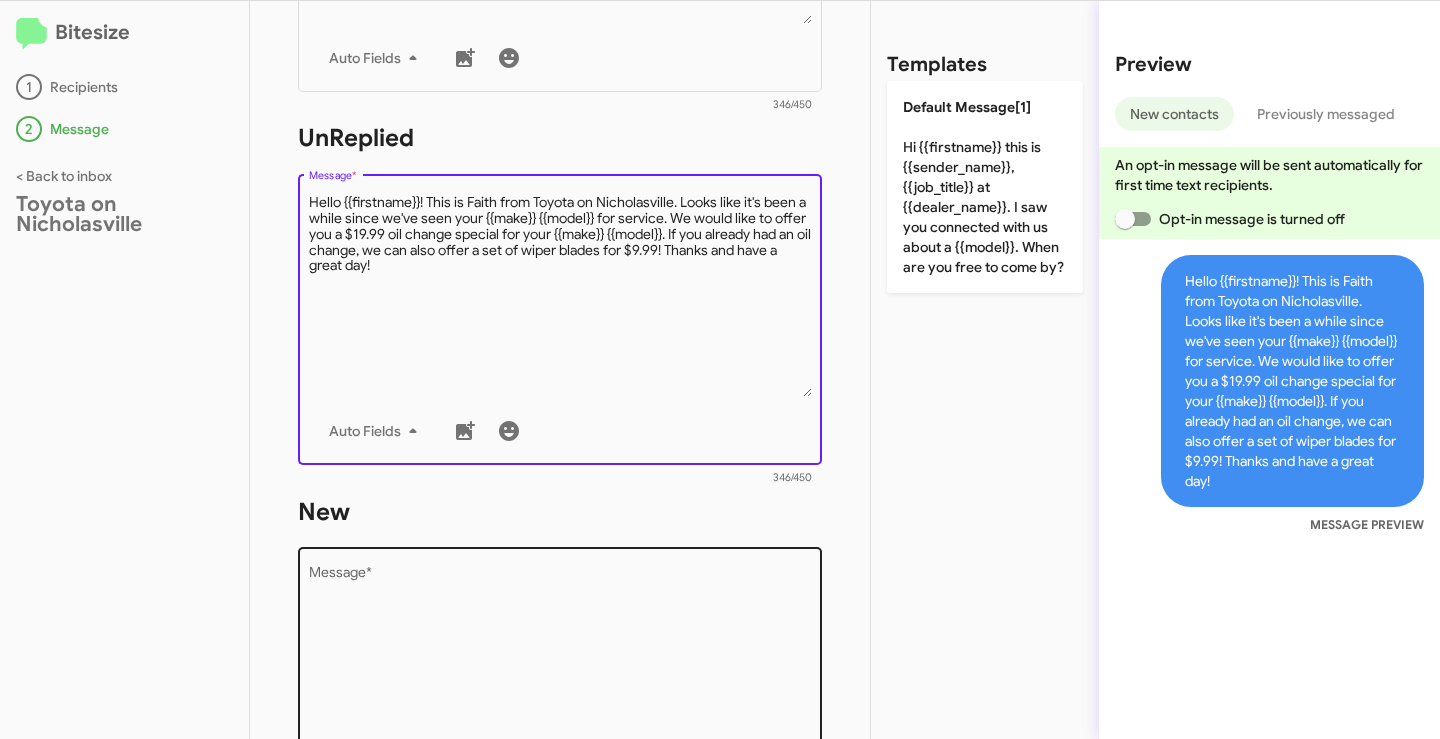 scroll, scrollTop: 833, scrollLeft: 0, axis: vertical 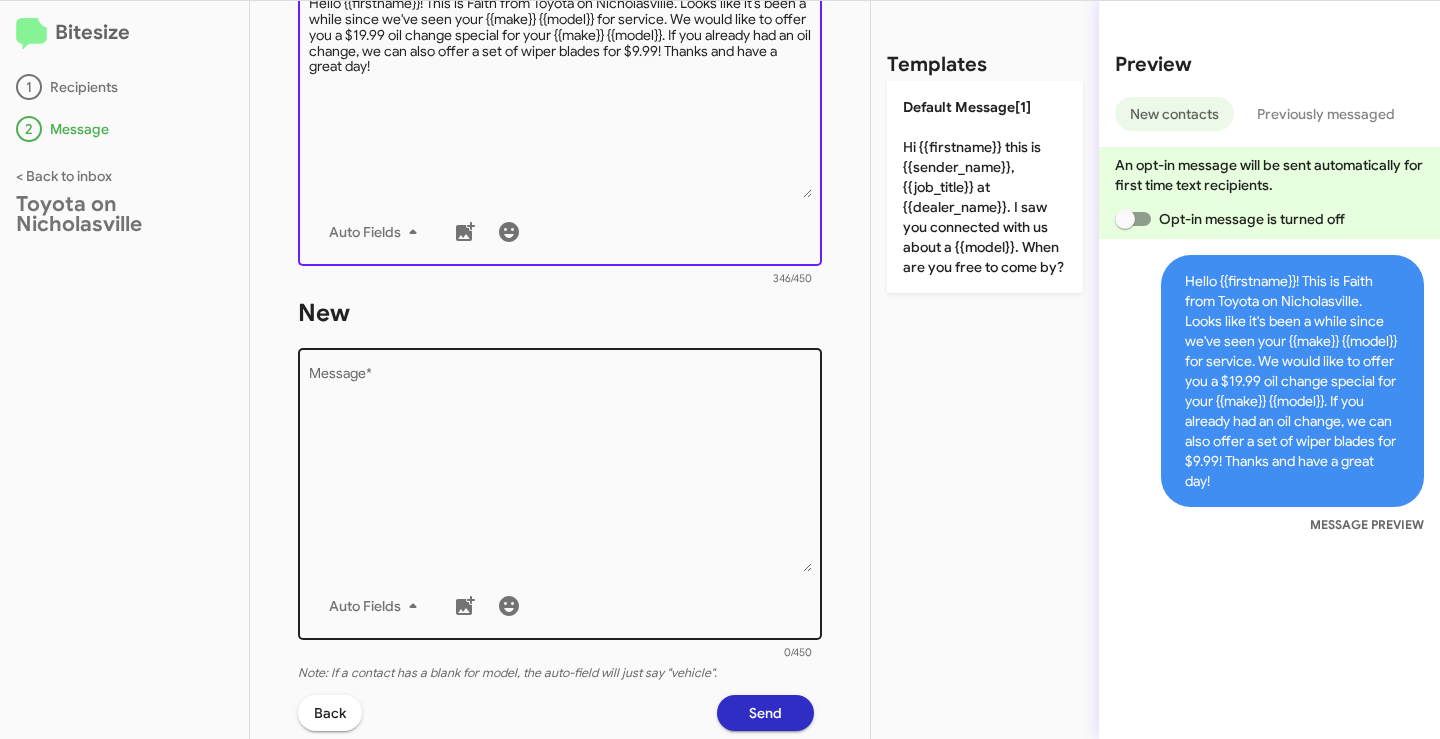 type on "Hello {{firstname}}! This is Faith from Toyota on Nicholasville. Looks like it's been a while since we've seen your {{make}} {{model}} for service. We would like to offer you a $19.99 oil change special for your {{make}} {{model}}. If you already had an oil change, we can also offer a set of wiper blades for $9.99! Thanks and have a great day!" 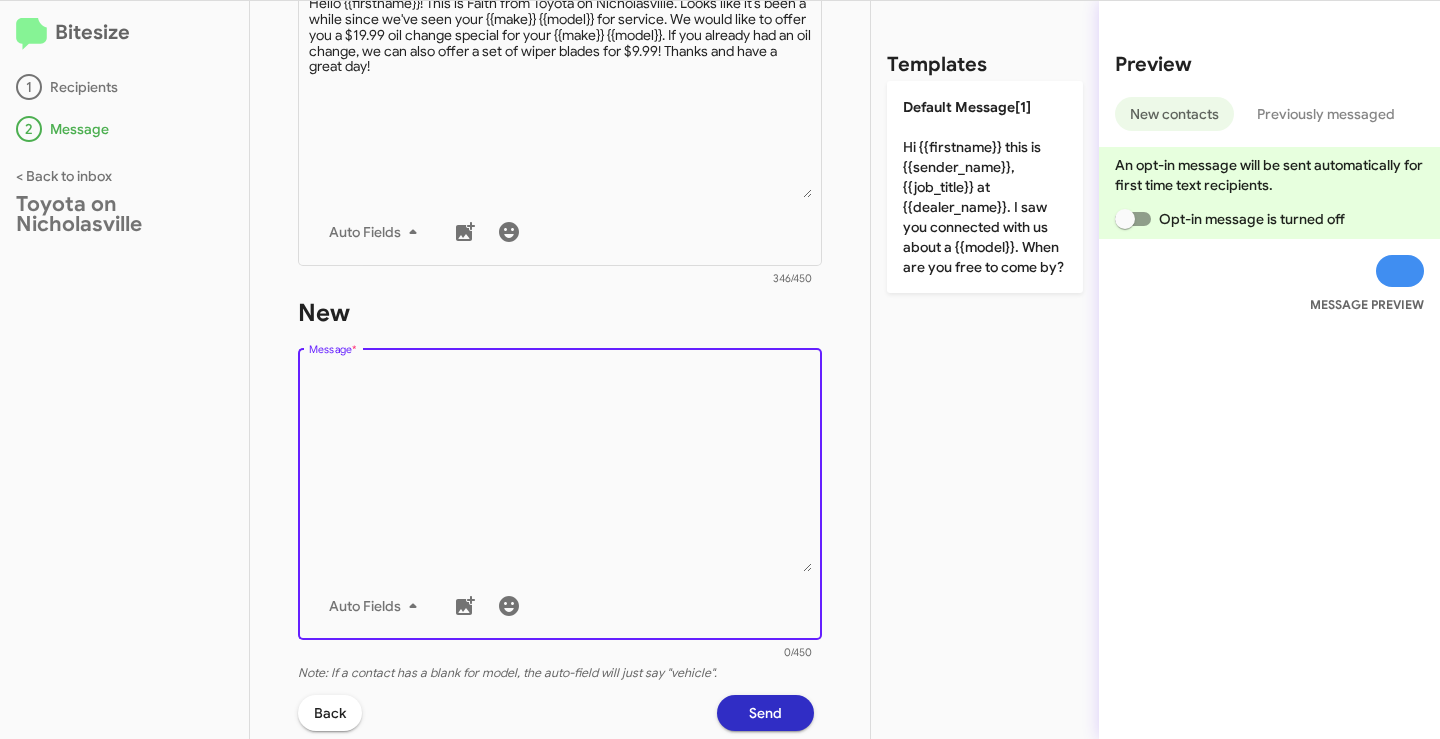 paste on "Hello {{firstname}}! This is Faith from Toyota on Nicholasville. Looks like it's been a while since we've seen your {{make}} {{model}} for service. We would like to offer you a $19.99 oil change special for your {{make}} {{model}}. If you already had an oil change, we can also offer a set of wiper blades for $9.99! Thanks and have a great day!" 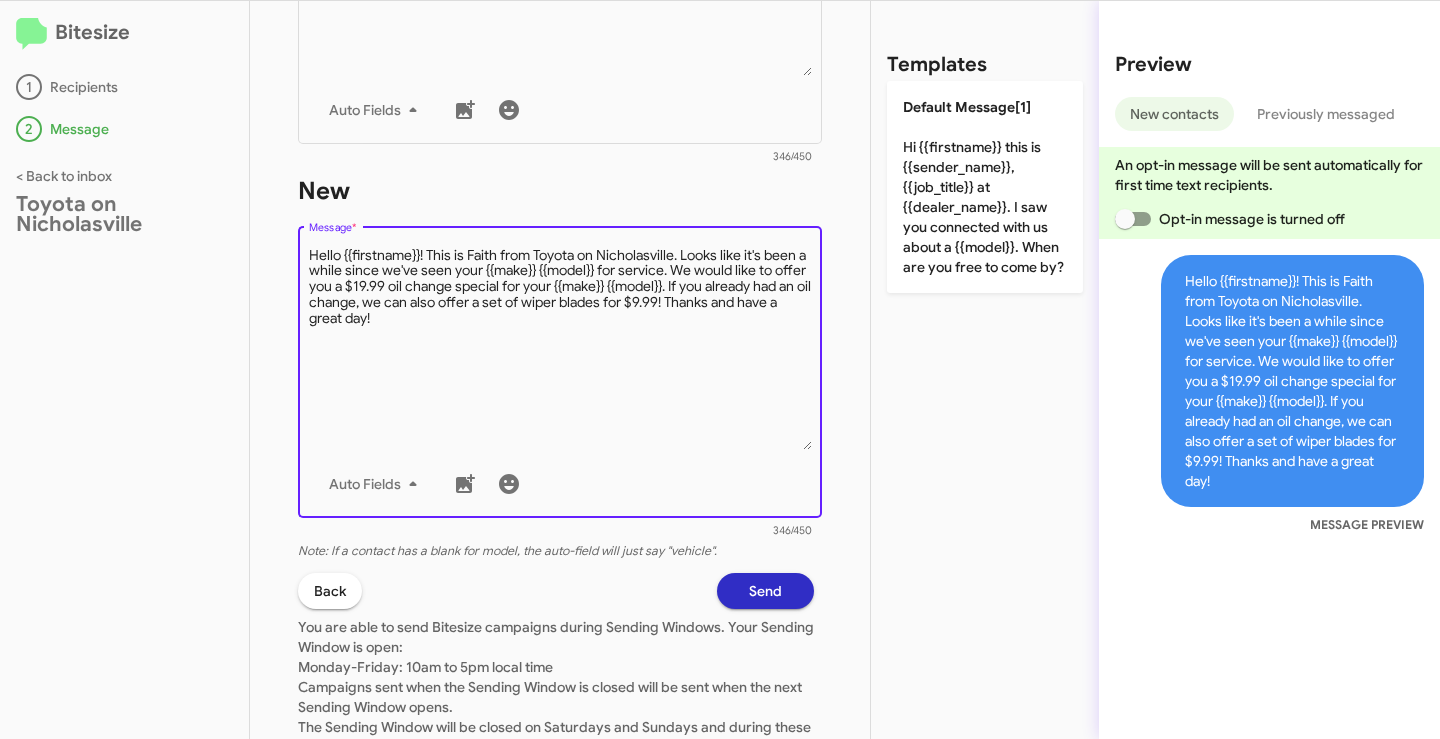 scroll, scrollTop: 1000, scrollLeft: 0, axis: vertical 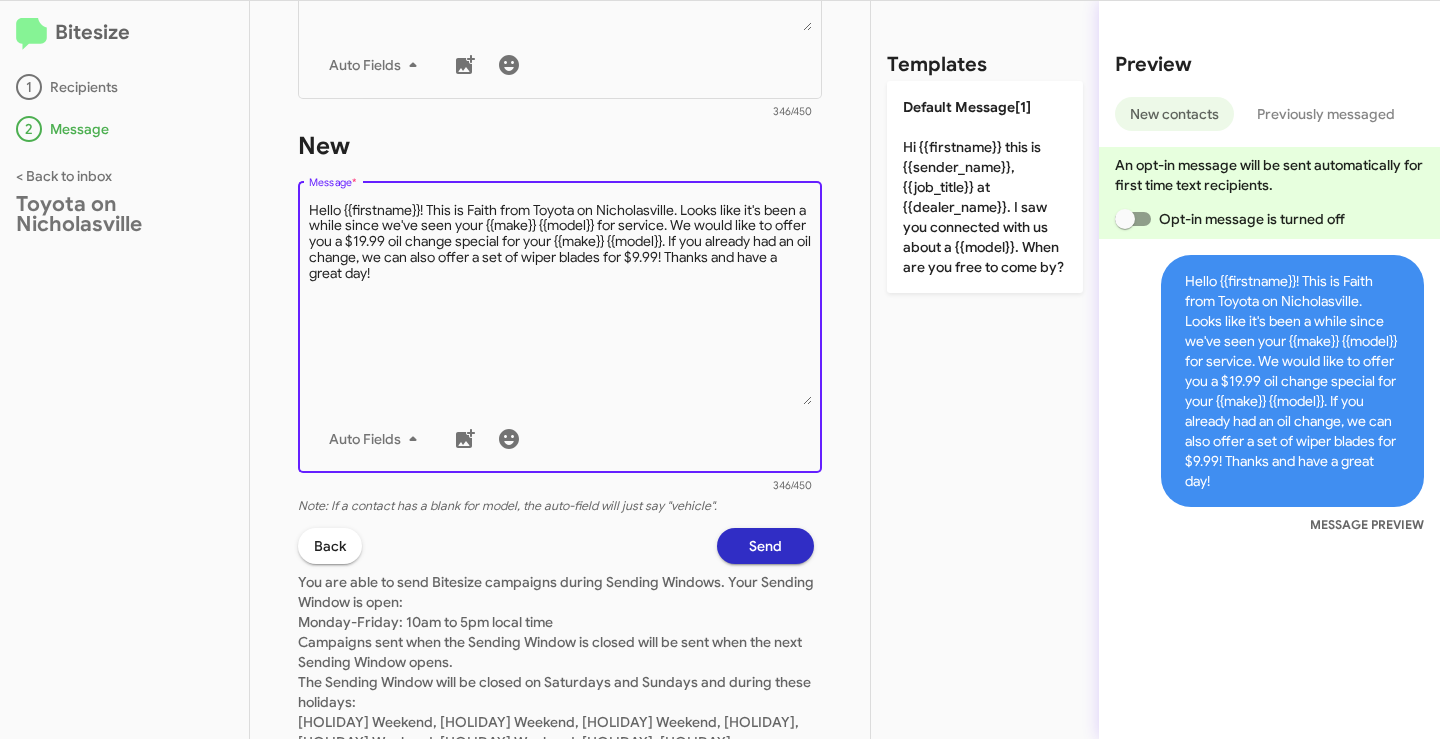 type on "Hello {{firstname}}! This is Faith from Toyota on Nicholasville. Looks like it's been a while since we've seen your {{make}} {{model}} for service. We would like to offer you a $19.99 oil change special for your {{make}} {{model}}. If you already had an oil change, we can also offer a set of wiper blades for $9.99! Thanks and have a great day!" 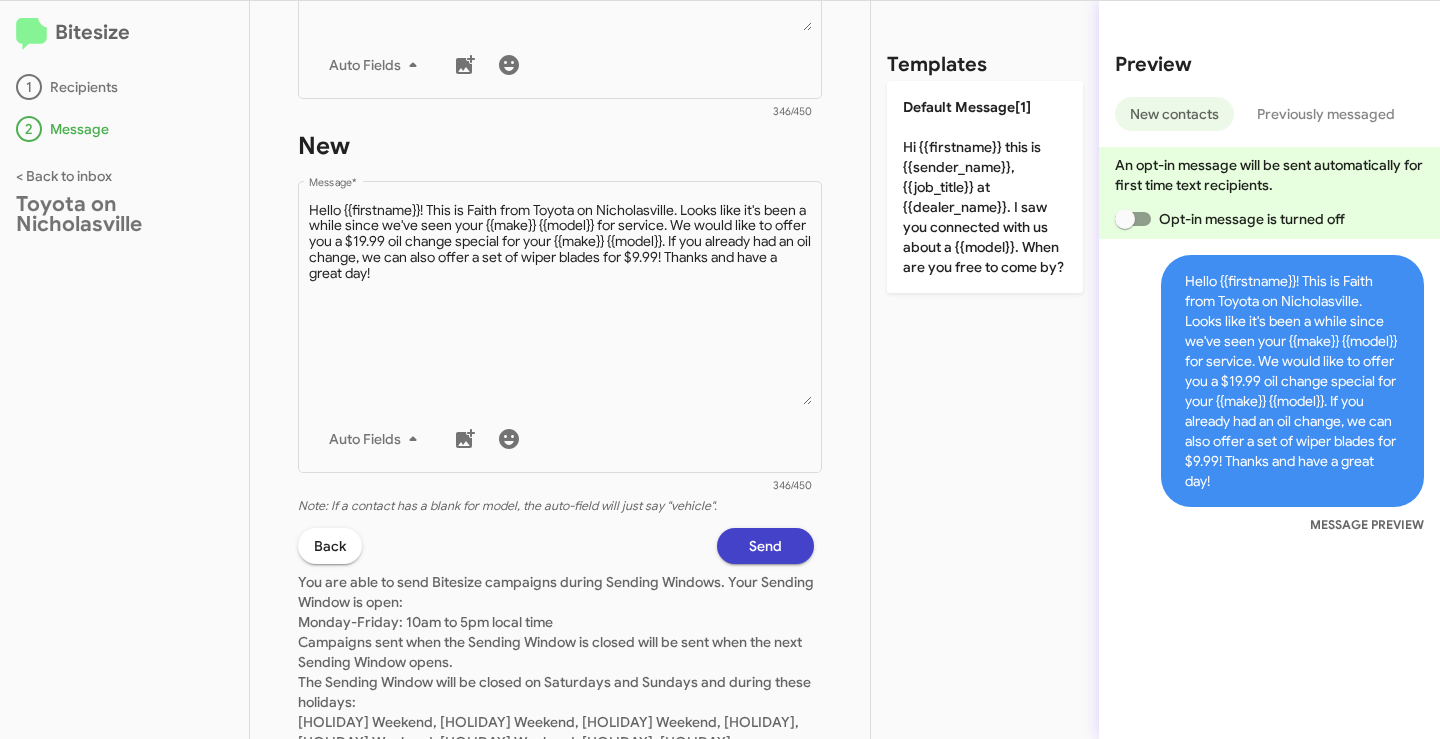 click on "Send" at bounding box center [765, 546] 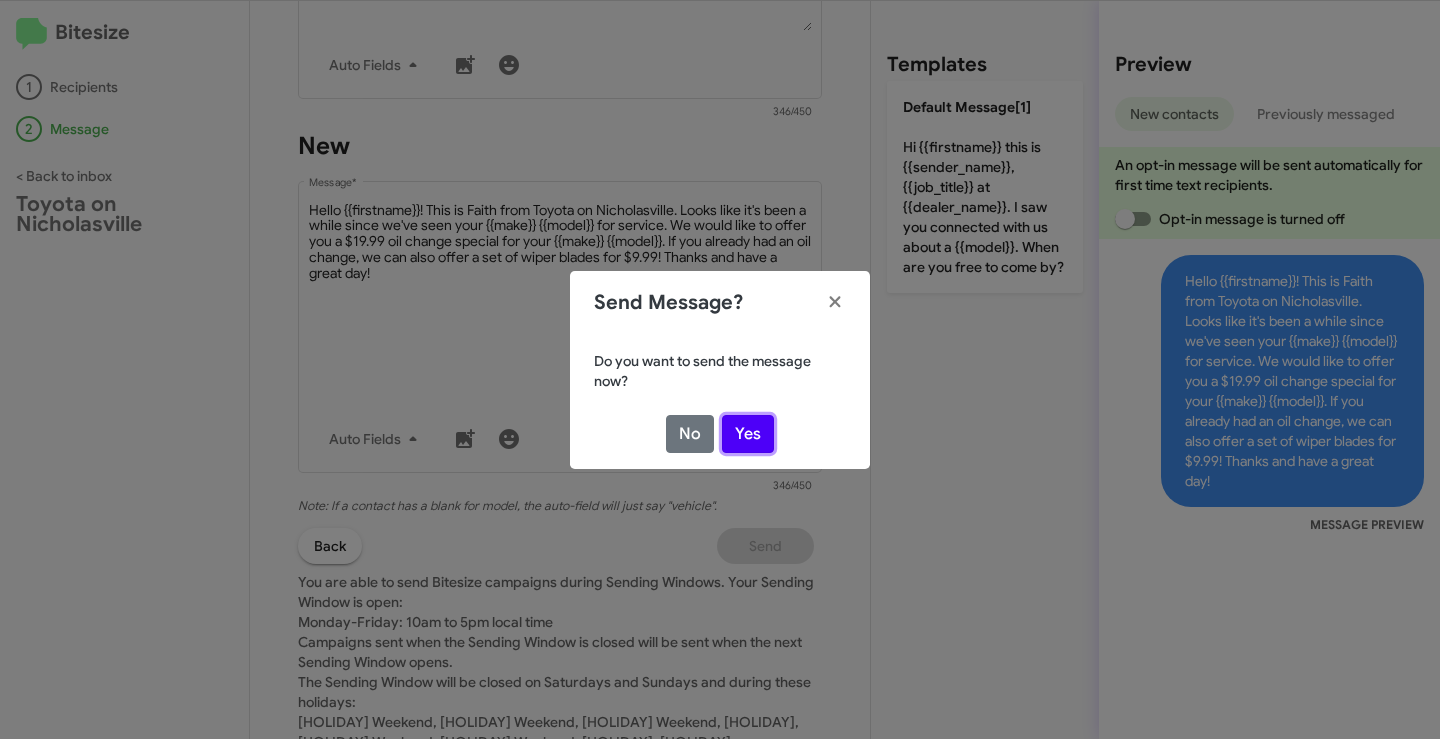 click on "Yes" at bounding box center [748, 434] 